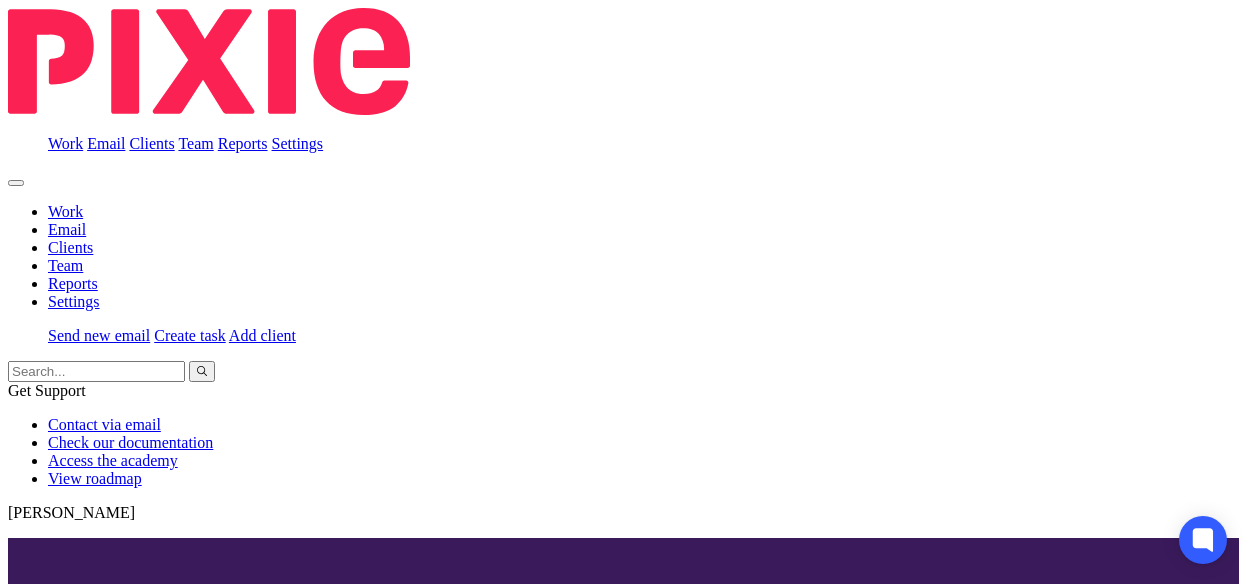 scroll, scrollTop: 0, scrollLeft: 0, axis: both 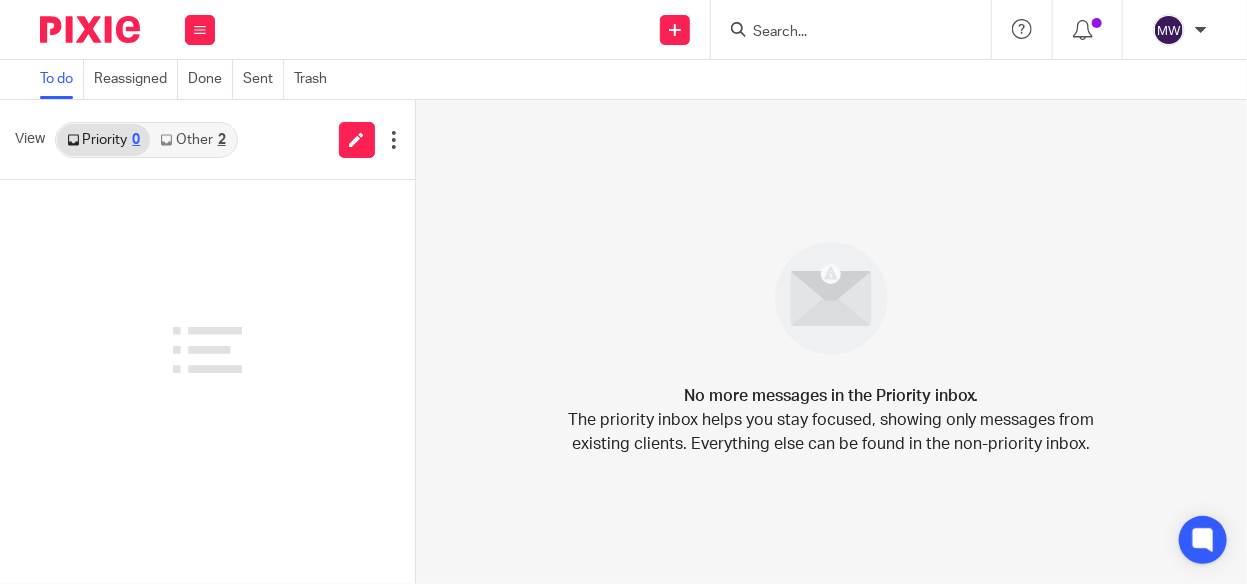 click on "2" at bounding box center (222, 140) 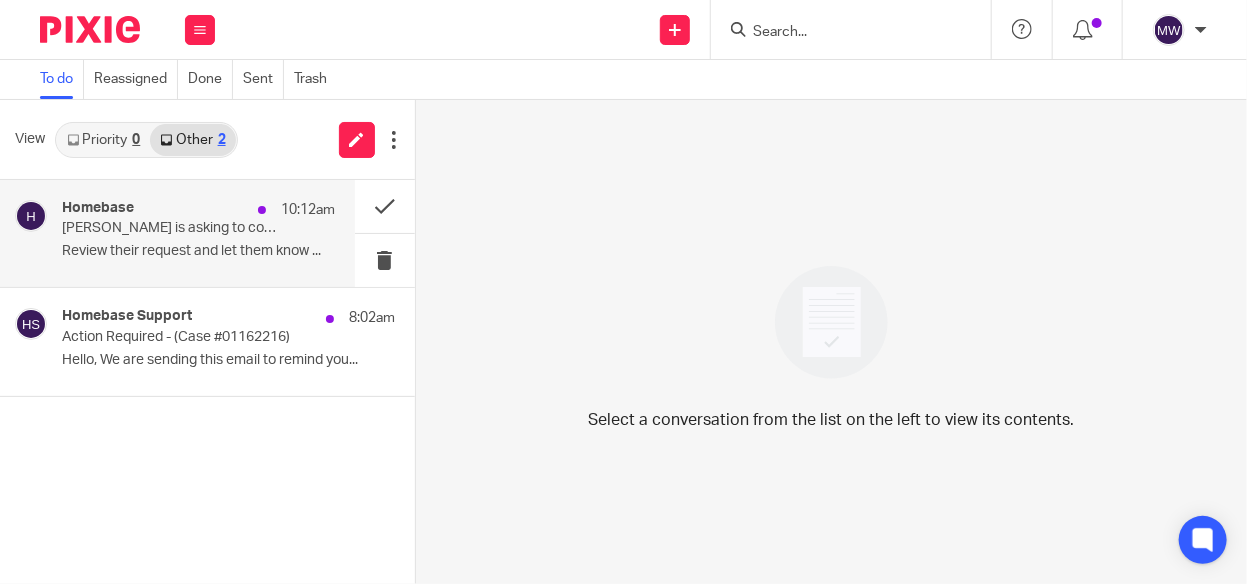click on "Amiyah Corona is asking to cover Smilte Maksvytis’s shift 📅" at bounding box center (171, 228) 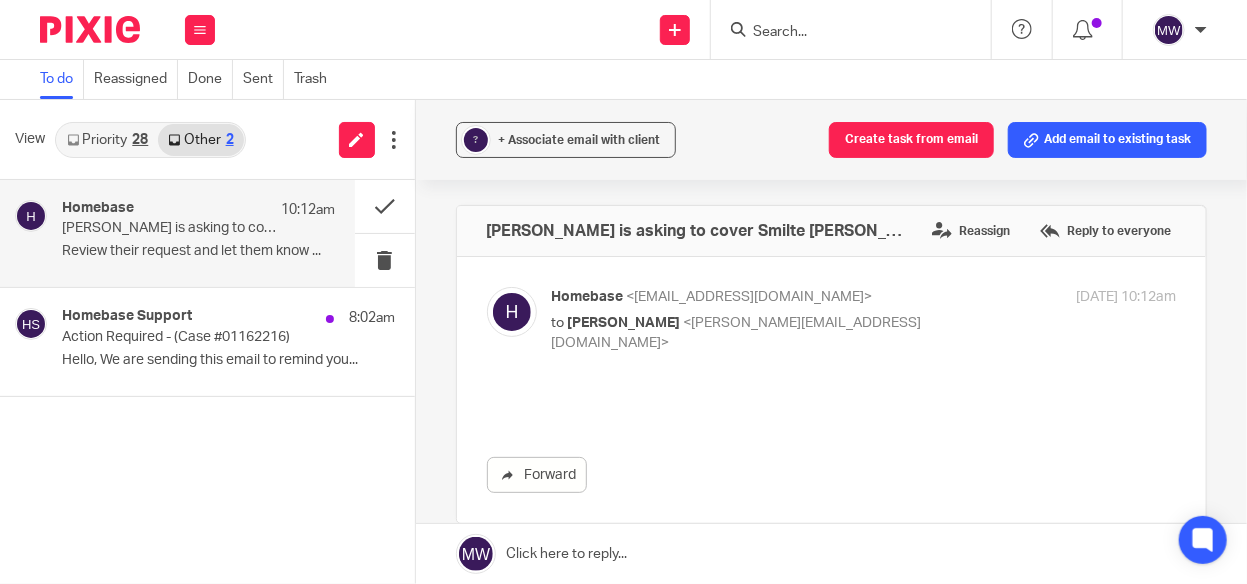 scroll, scrollTop: 0, scrollLeft: 0, axis: both 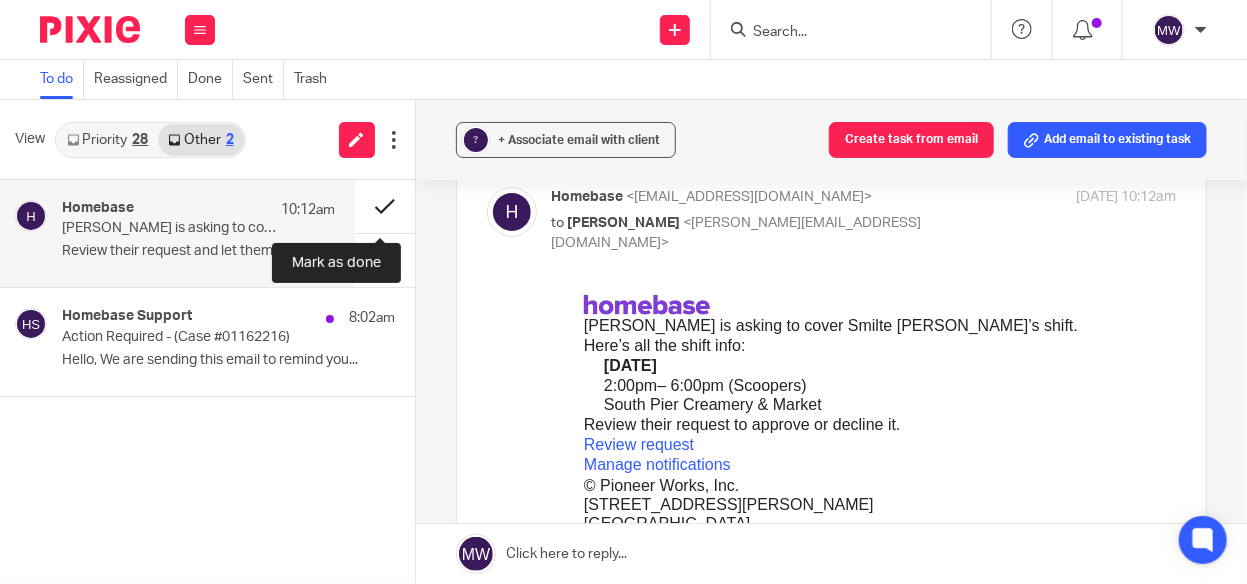 click at bounding box center (385, 206) 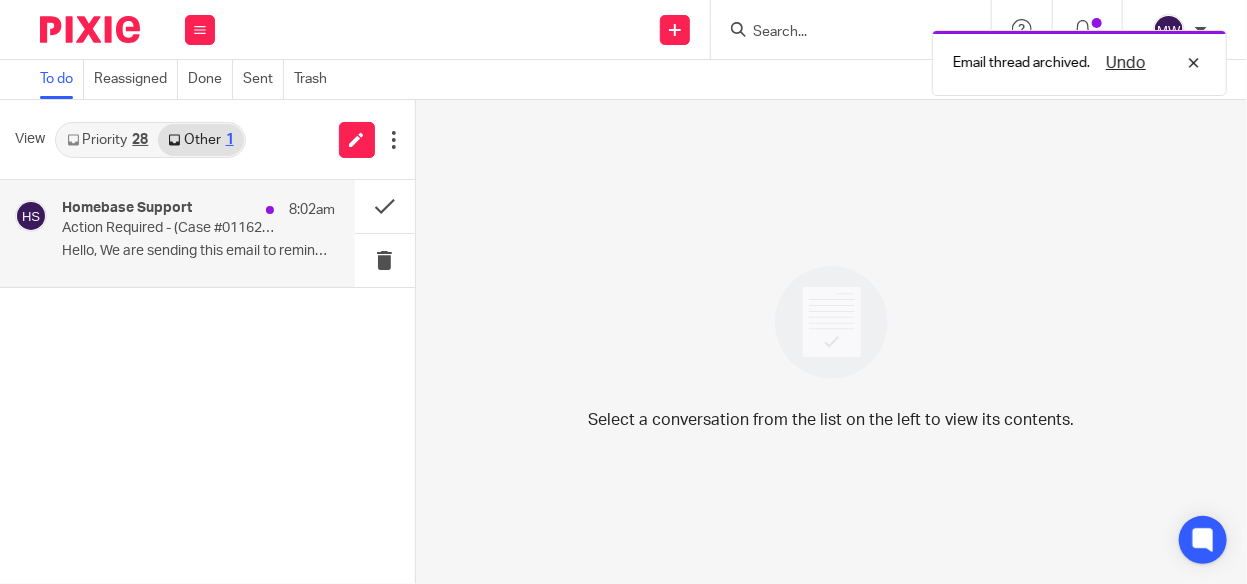 click on "Hello,
We are sending this email to remind you..." at bounding box center [198, 251] 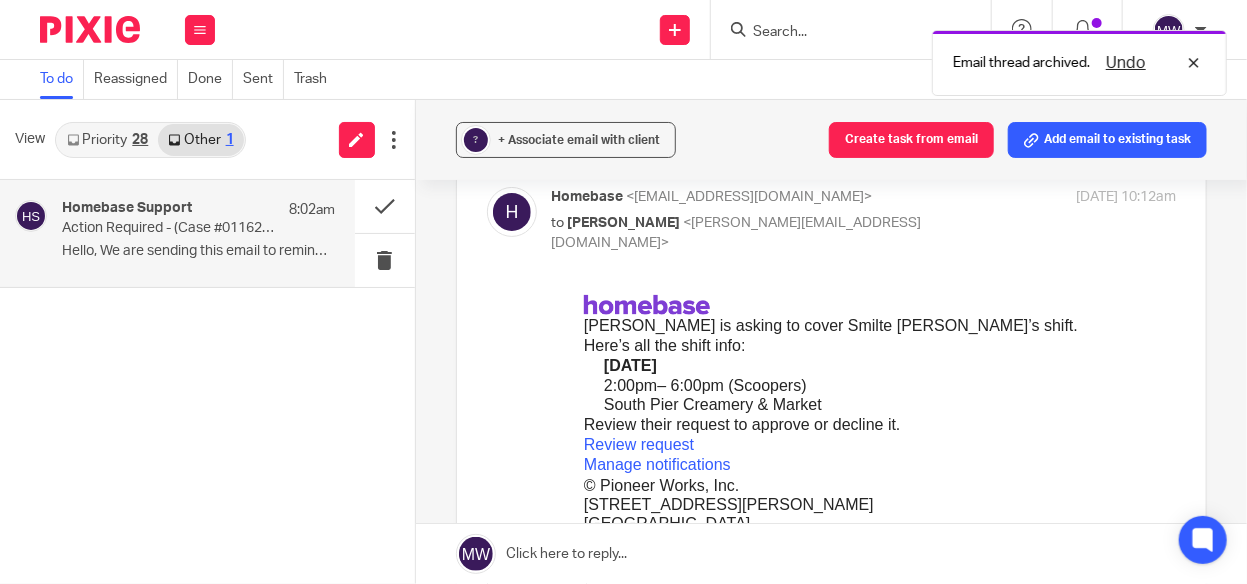 scroll, scrollTop: 0, scrollLeft: 0, axis: both 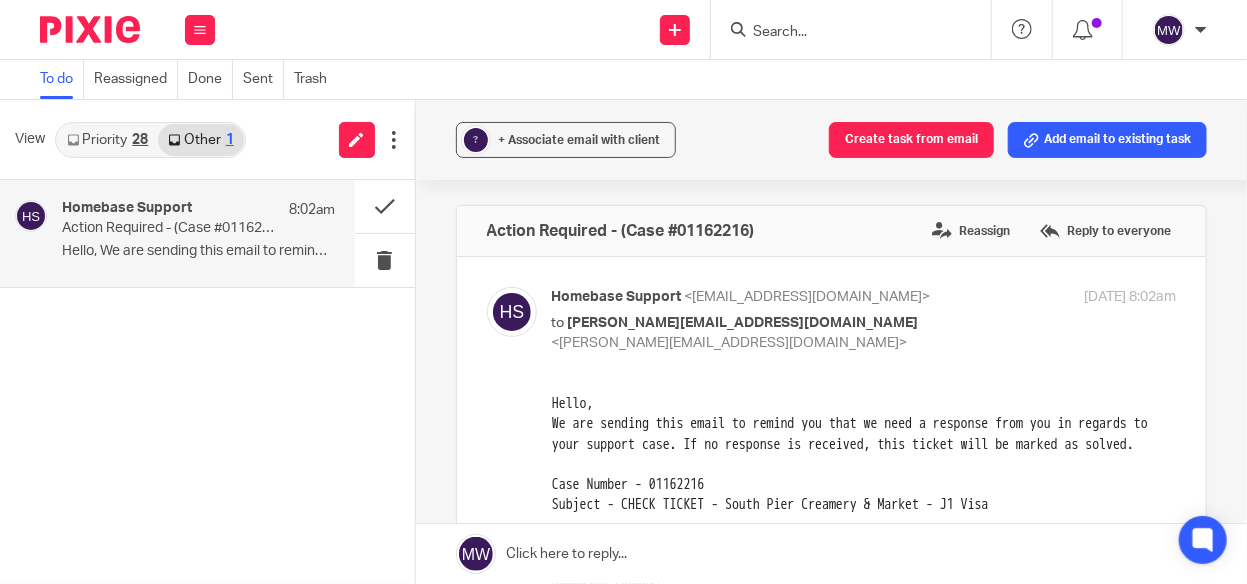 click on "Priority
28" at bounding box center (107, 140) 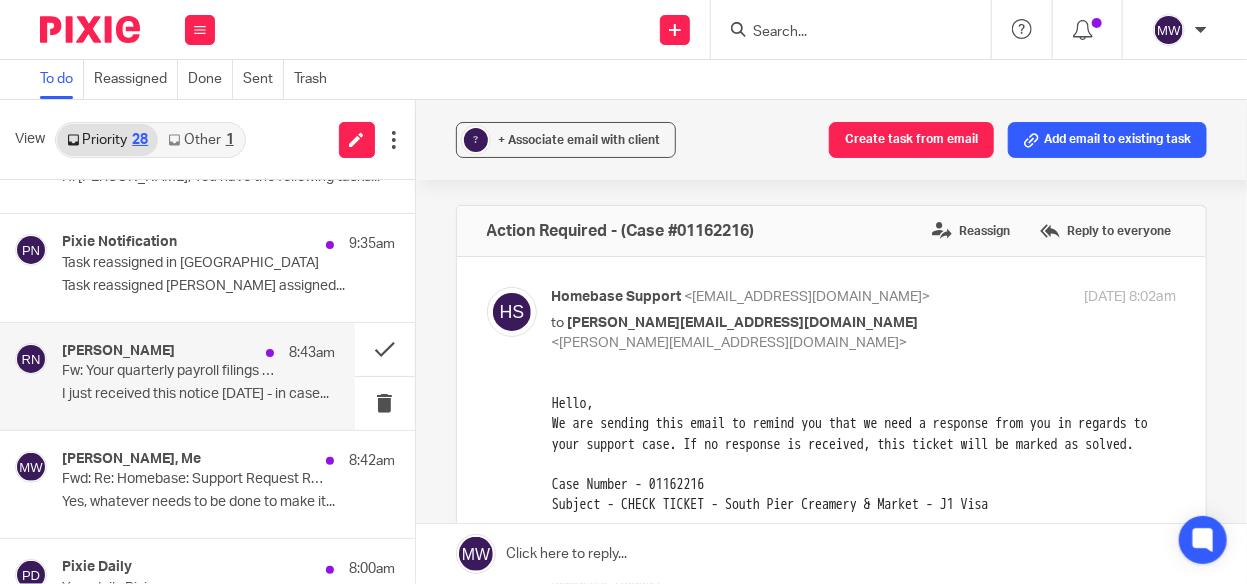 scroll, scrollTop: 100, scrollLeft: 0, axis: vertical 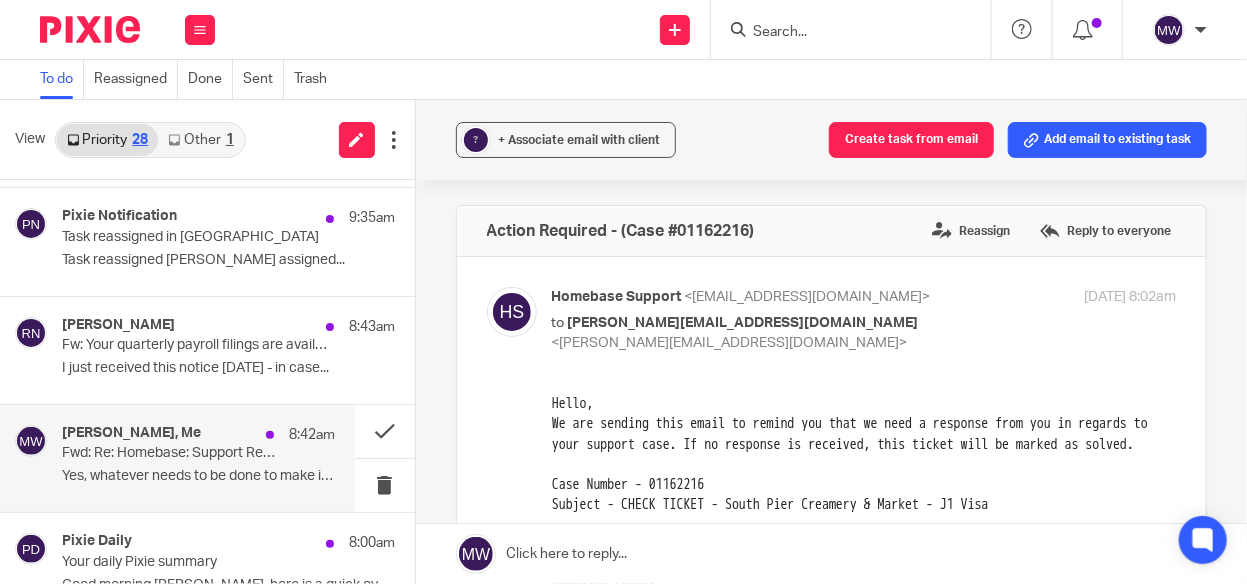 click on "8:42am" at bounding box center (312, 435) 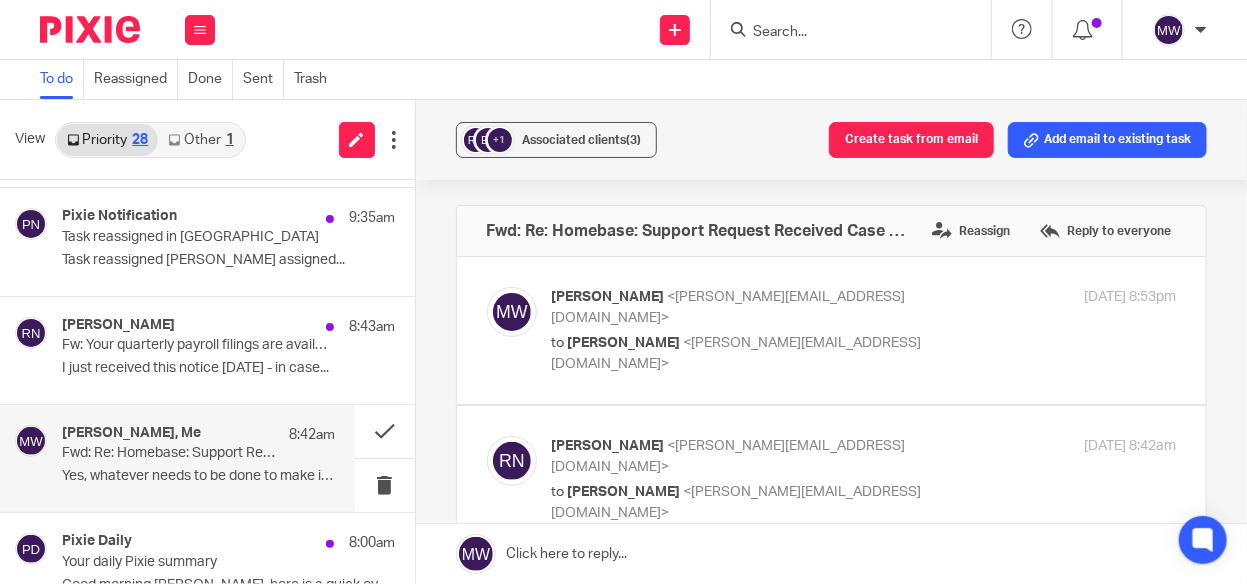 scroll, scrollTop: 0, scrollLeft: 0, axis: both 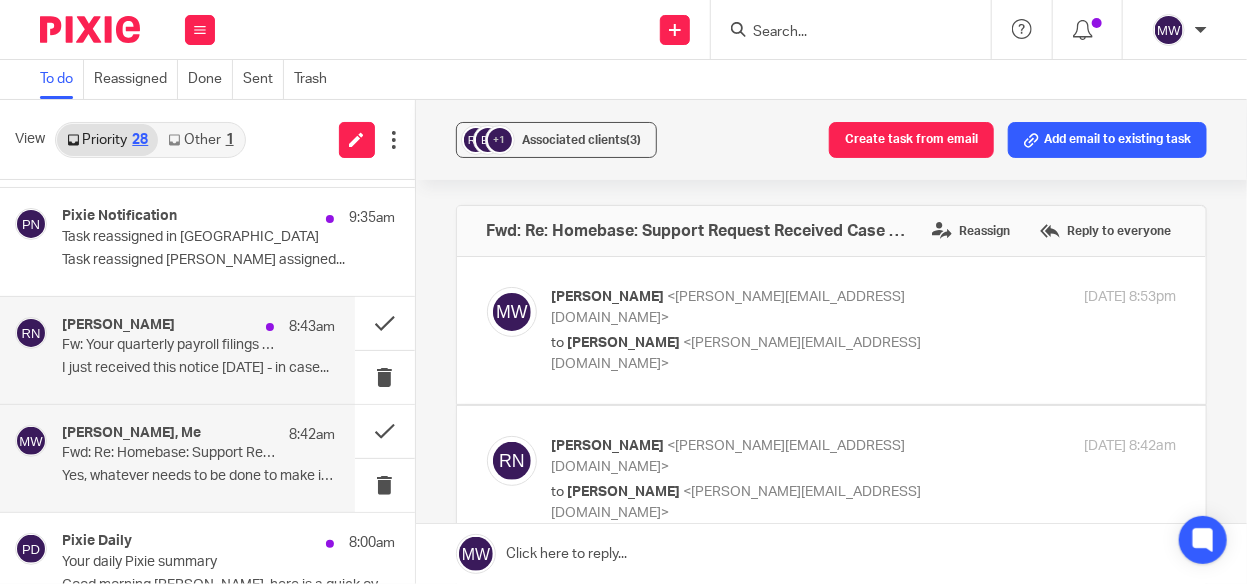 click on "I just received this notice yesterday - in case..." at bounding box center [198, 368] 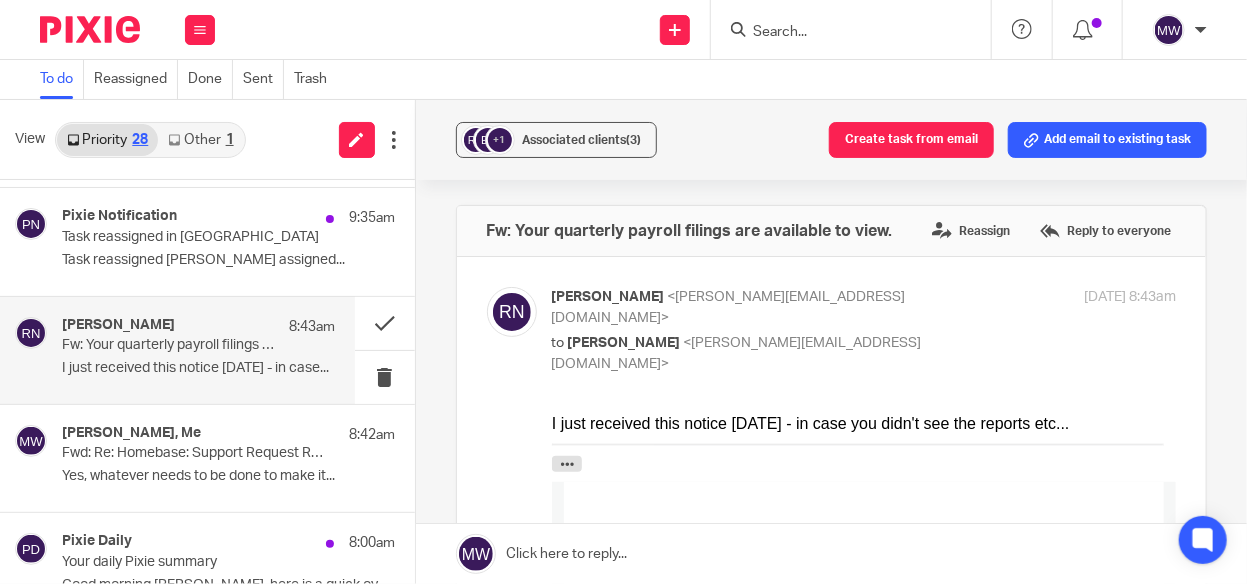 scroll, scrollTop: 0, scrollLeft: 0, axis: both 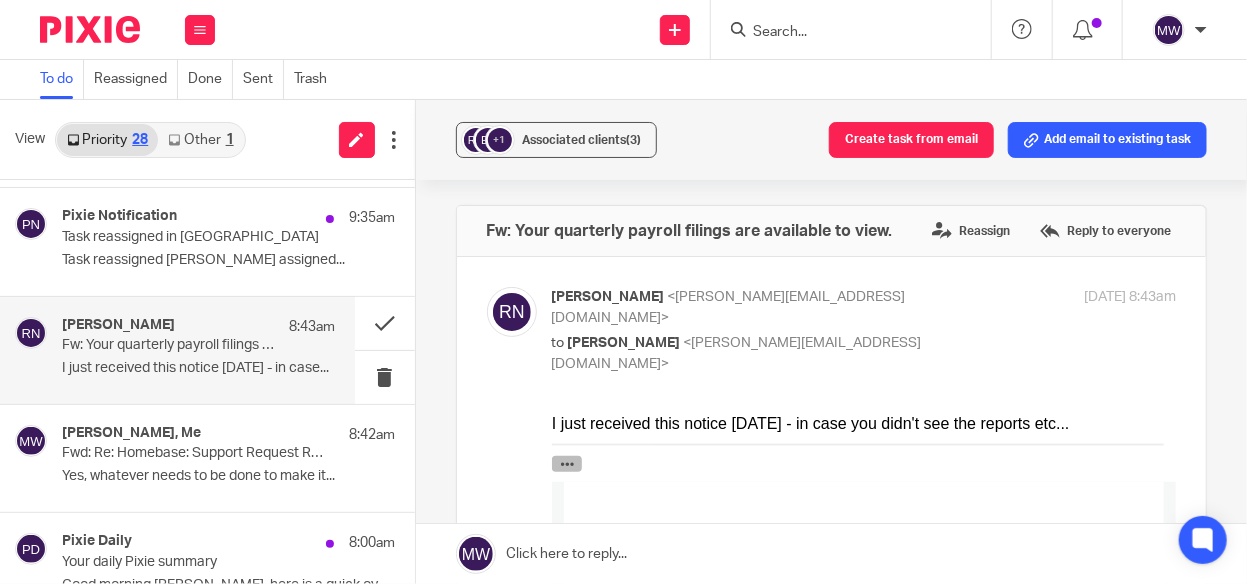 click at bounding box center [566, 464] 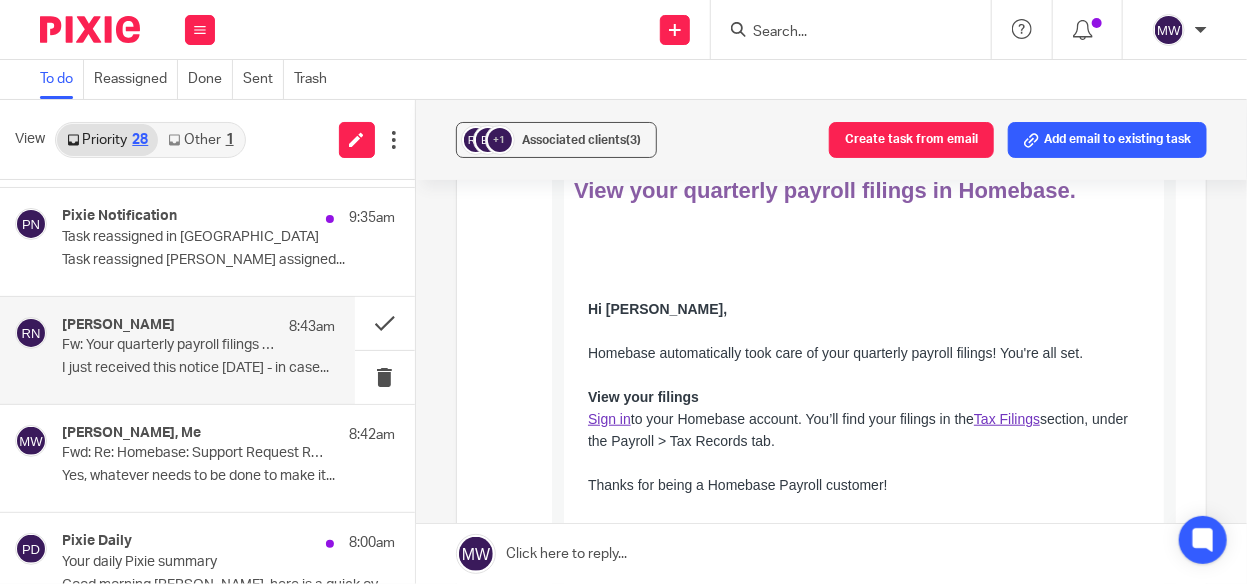 scroll, scrollTop: 600, scrollLeft: 0, axis: vertical 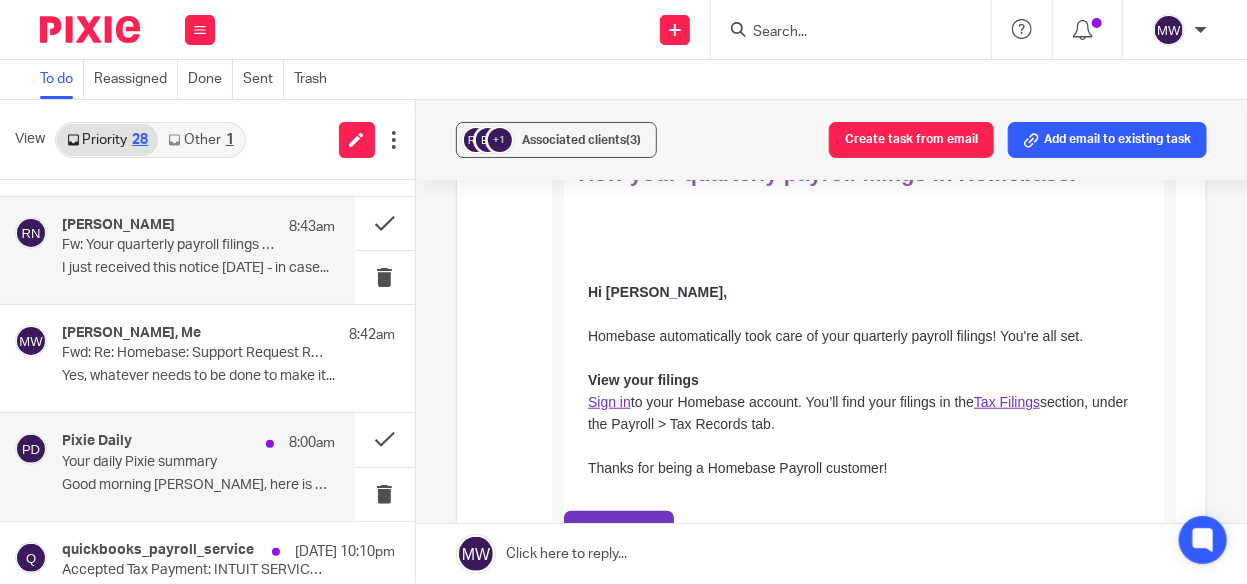 click on "Your daily Pixie summary" at bounding box center (171, 462) 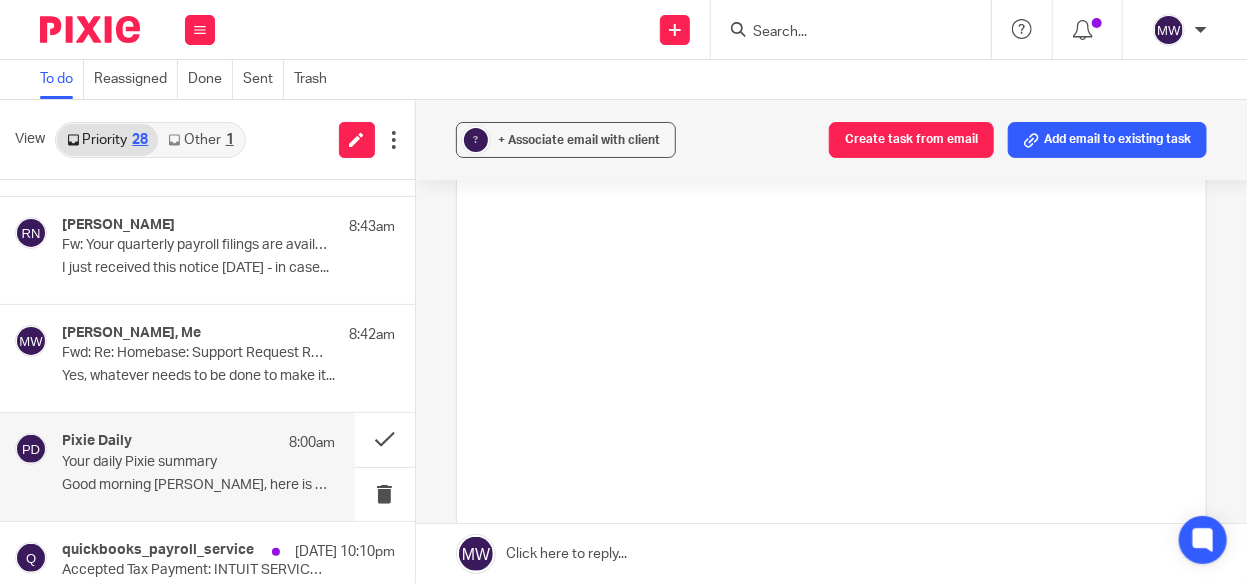 scroll, scrollTop: 0, scrollLeft: 0, axis: both 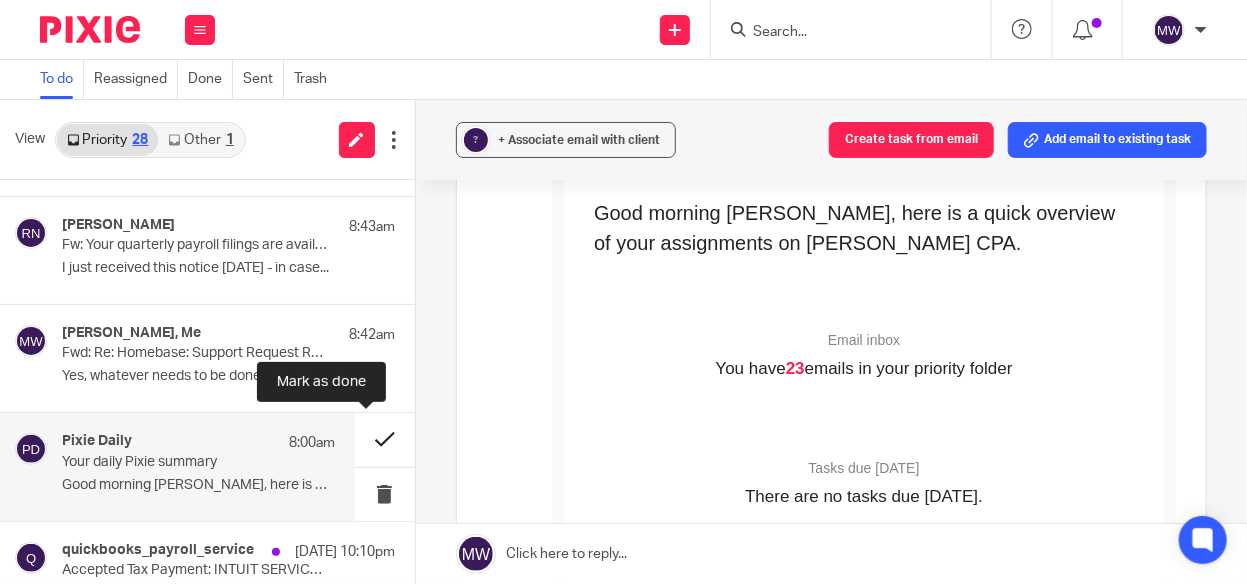click at bounding box center (385, 439) 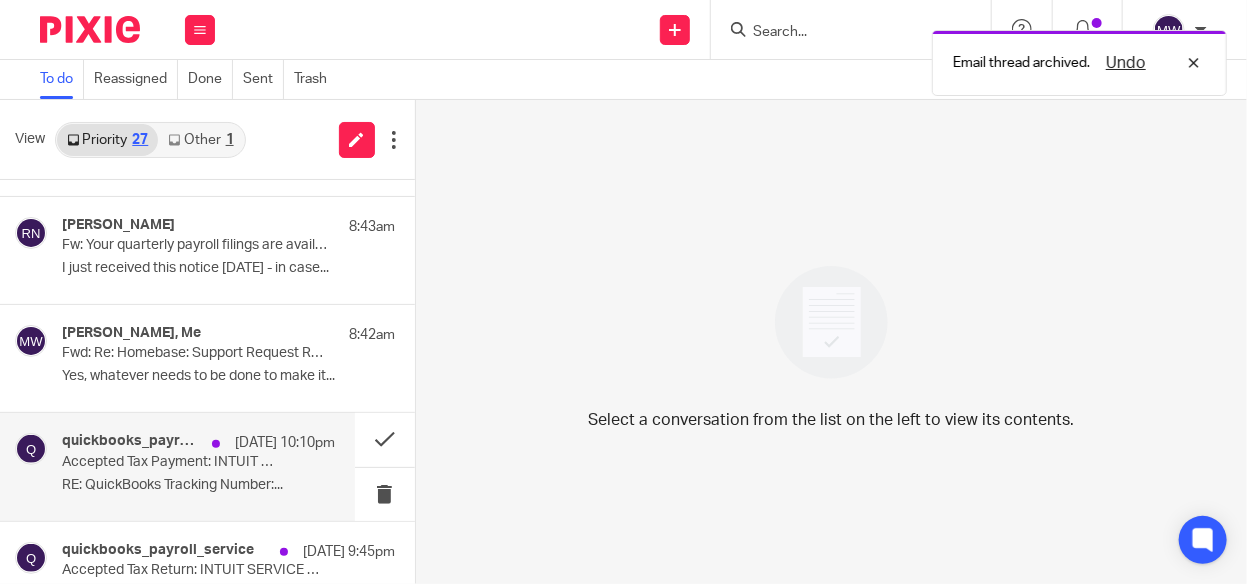 click on "quickbooks_payroll_service
Jul 10 10:10pm   Accepted Tax Payment: INTUIT SERVICE NOTICE   RE: QuickBooks Tracking Number:..." at bounding box center [198, 466] 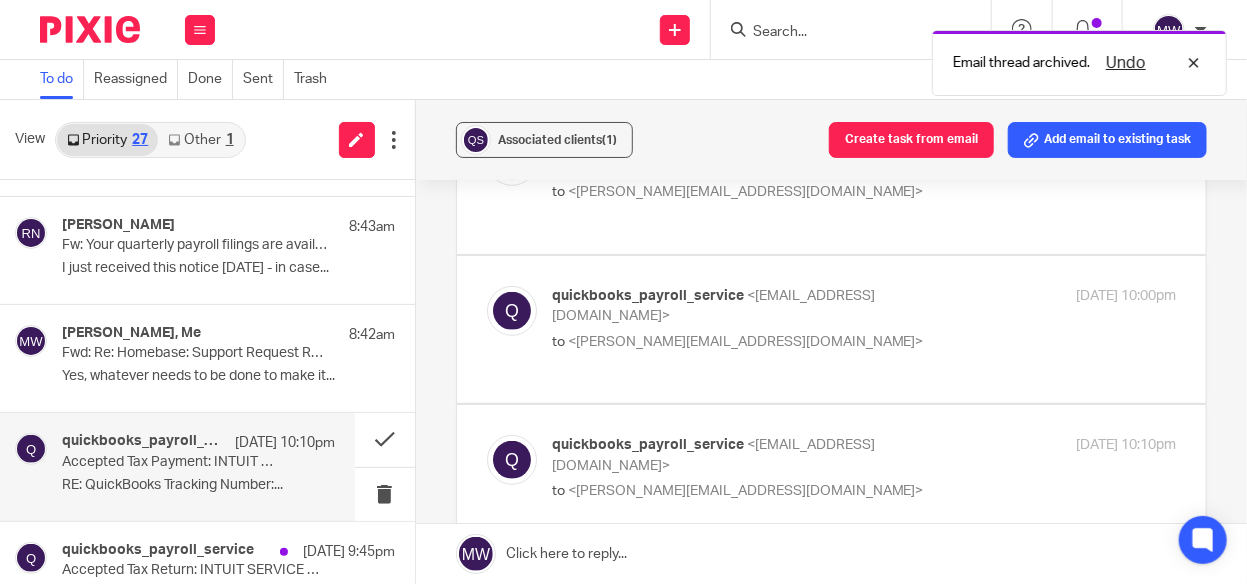 scroll, scrollTop: 0, scrollLeft: 0, axis: both 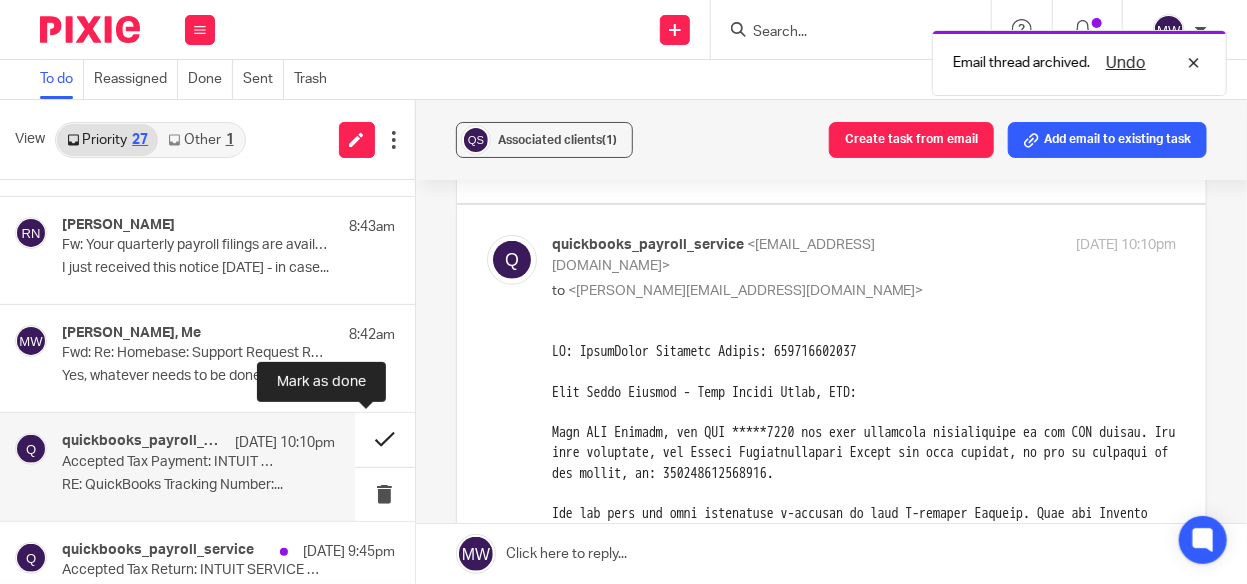 click at bounding box center [385, 439] 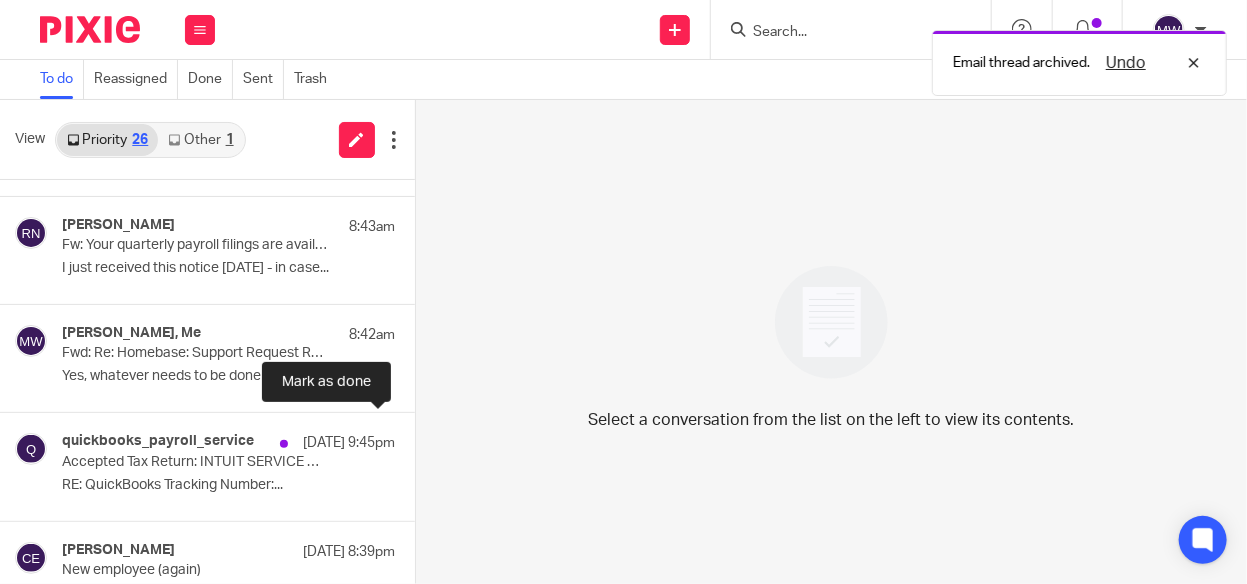 click at bounding box center [423, 439] 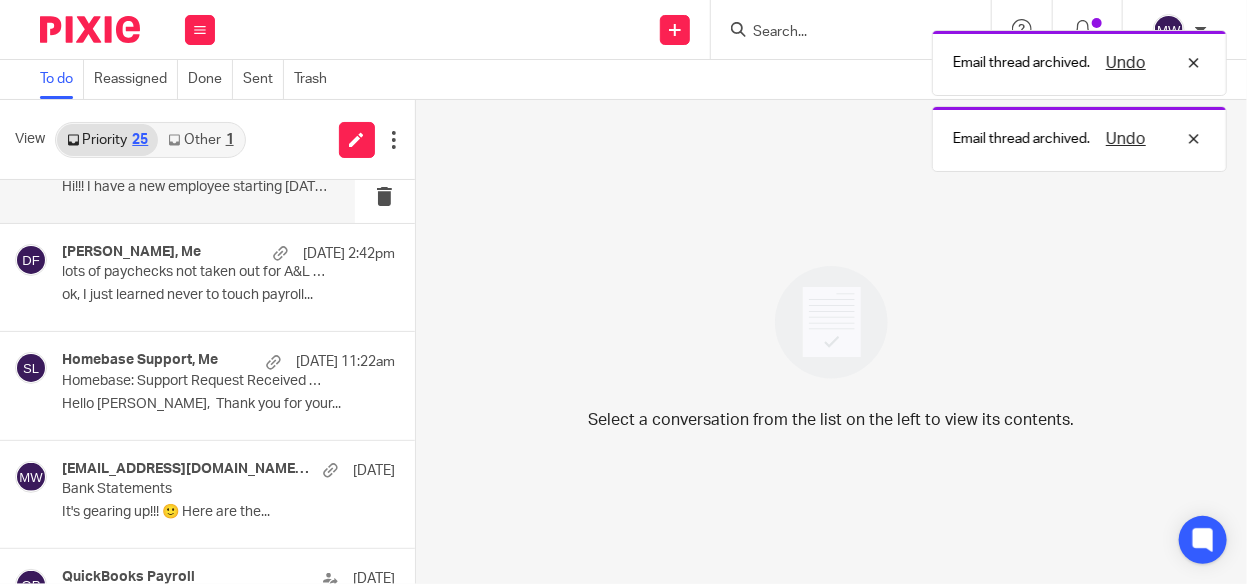 scroll, scrollTop: 500, scrollLeft: 0, axis: vertical 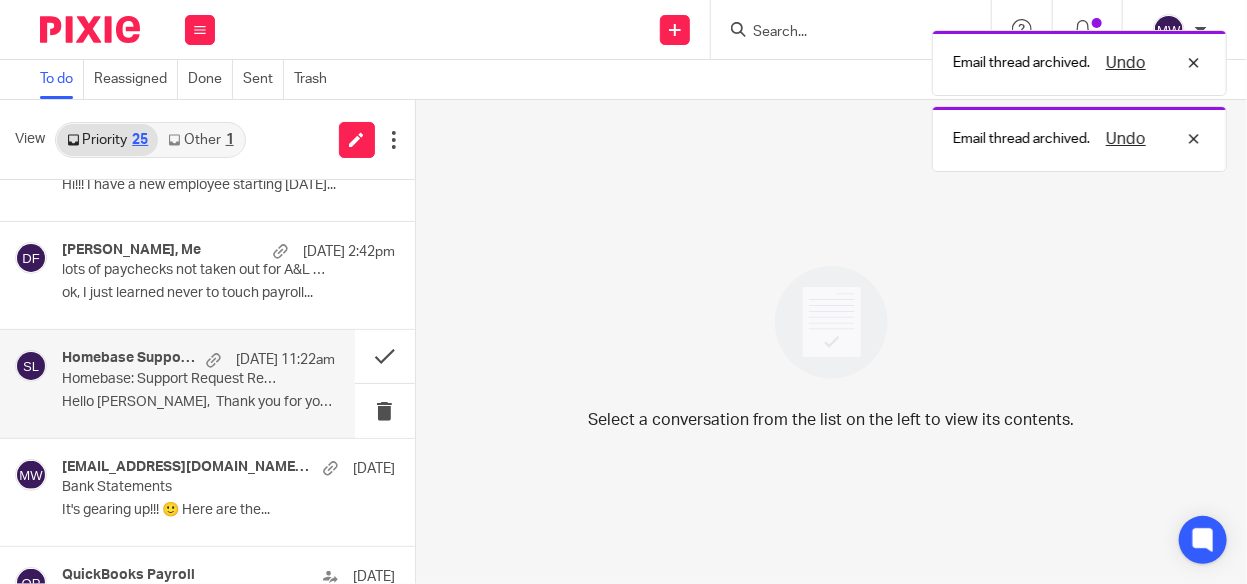 click on "Homebase: Support Request Received Case #: 01162216" at bounding box center (171, 379) 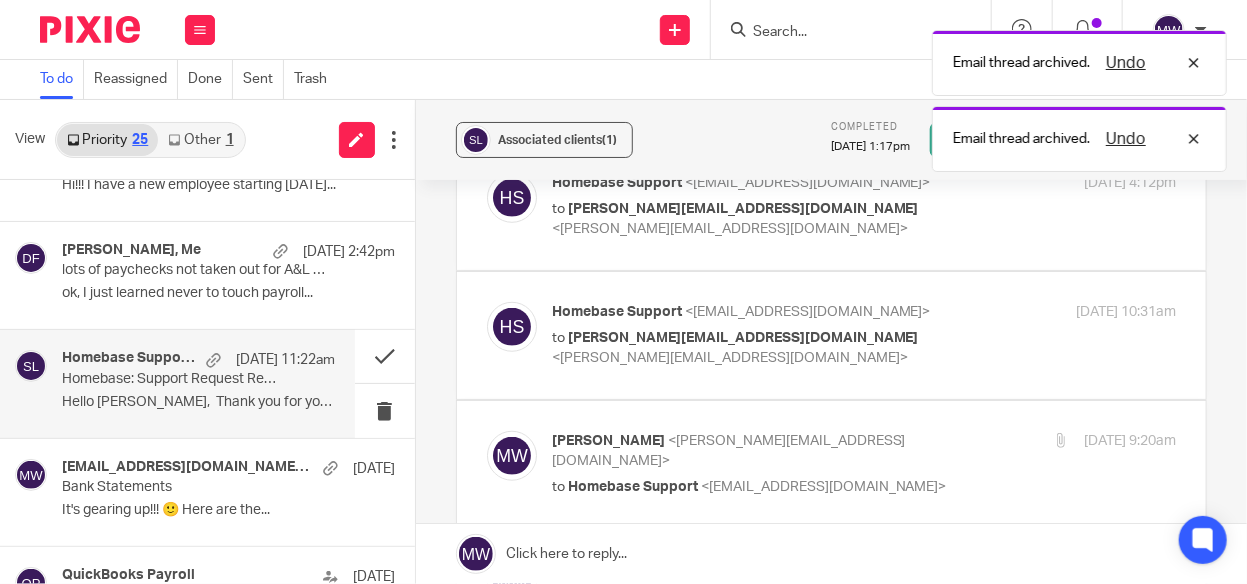scroll, scrollTop: 0, scrollLeft: 0, axis: both 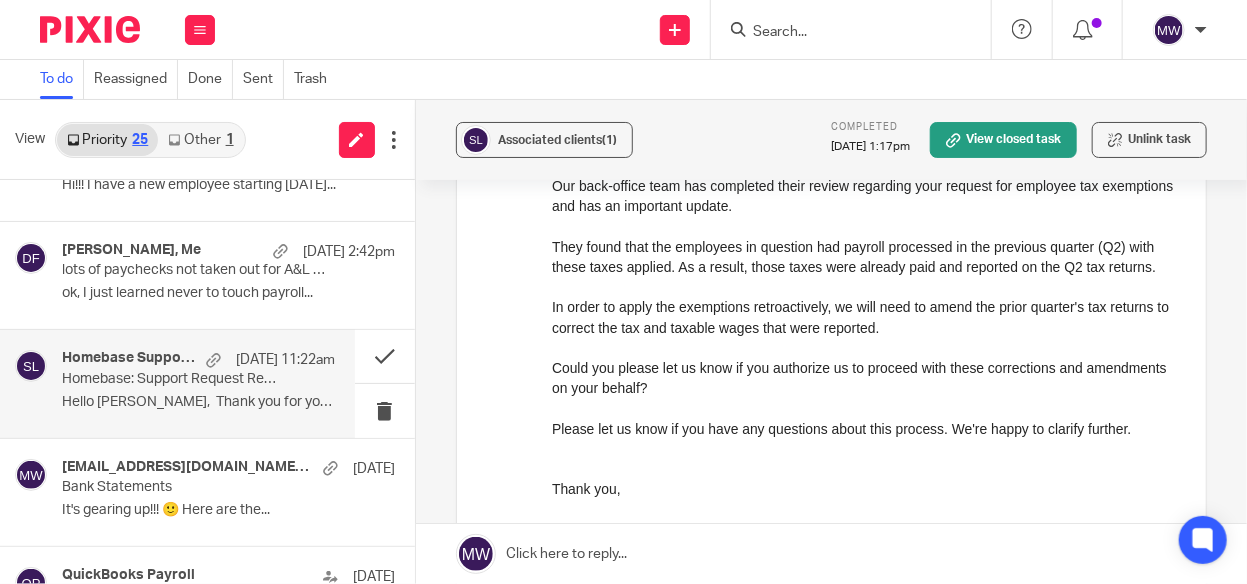 drag, startPoint x: 551, startPoint y: 383, endPoint x: 780, endPoint y: 410, distance: 230.58621 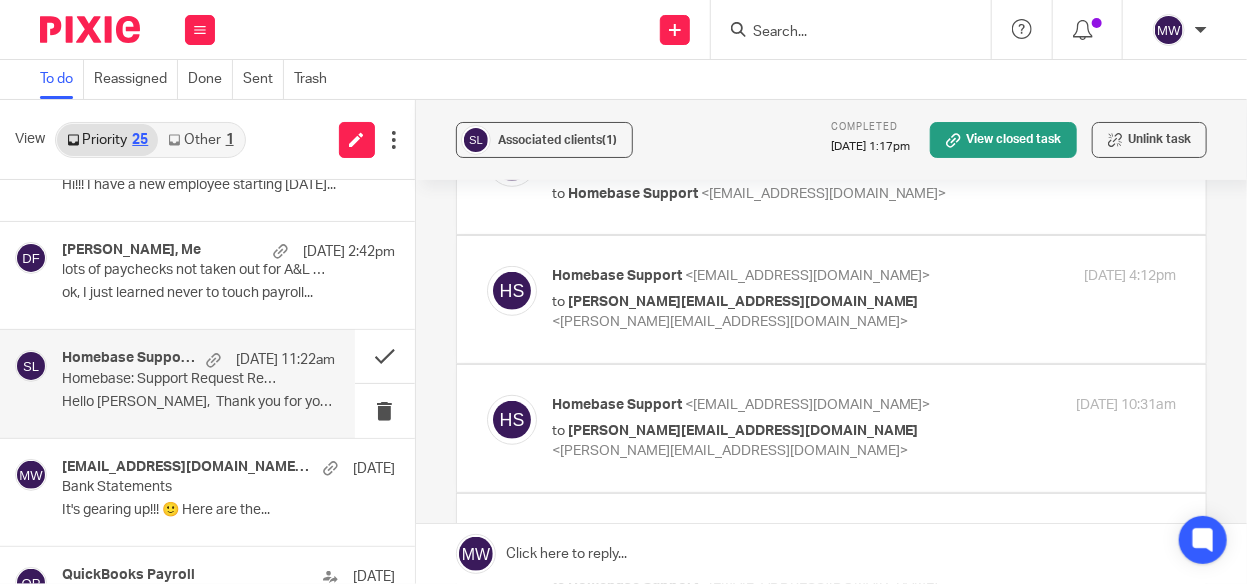 scroll, scrollTop: 0, scrollLeft: 0, axis: both 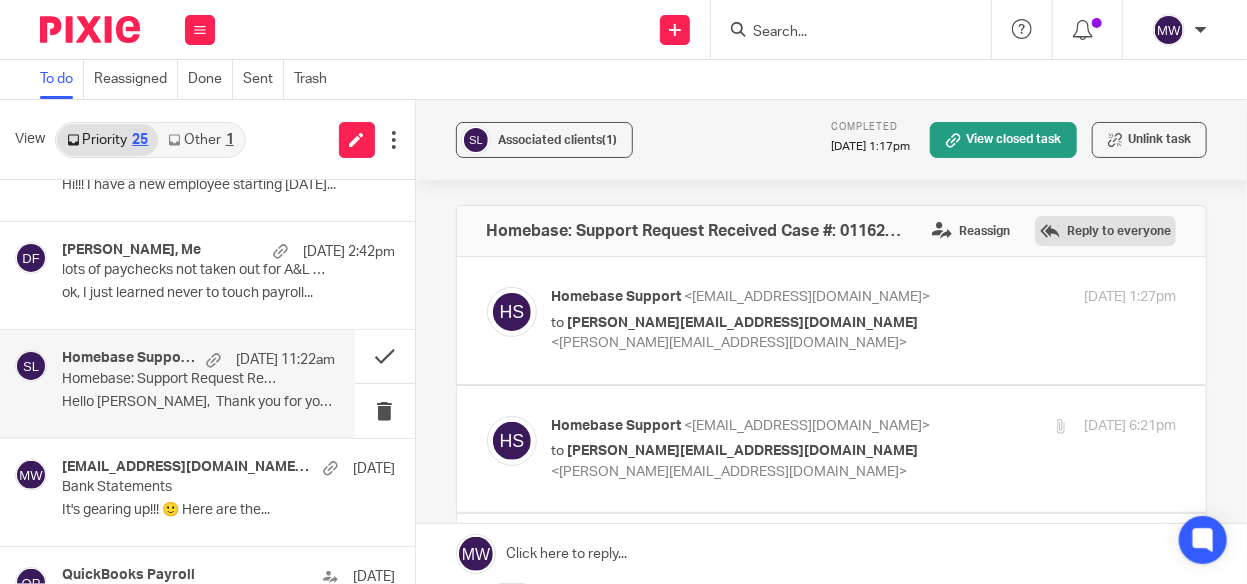 click on "Reply to everyone" at bounding box center (1105, 231) 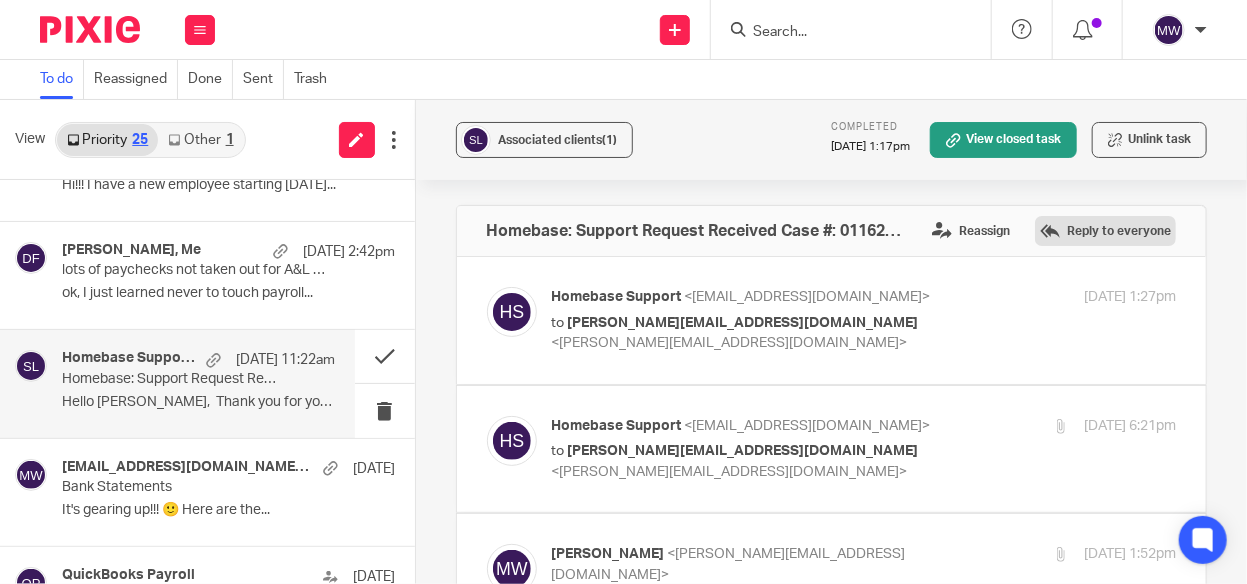 scroll, scrollTop: 2161, scrollLeft: 0, axis: vertical 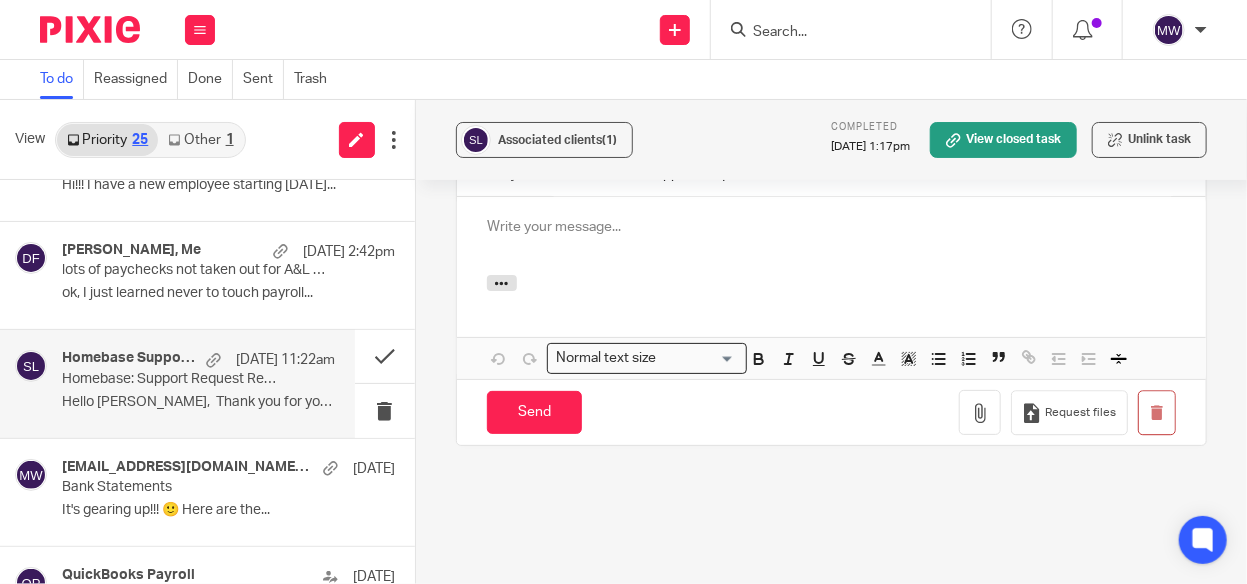 type 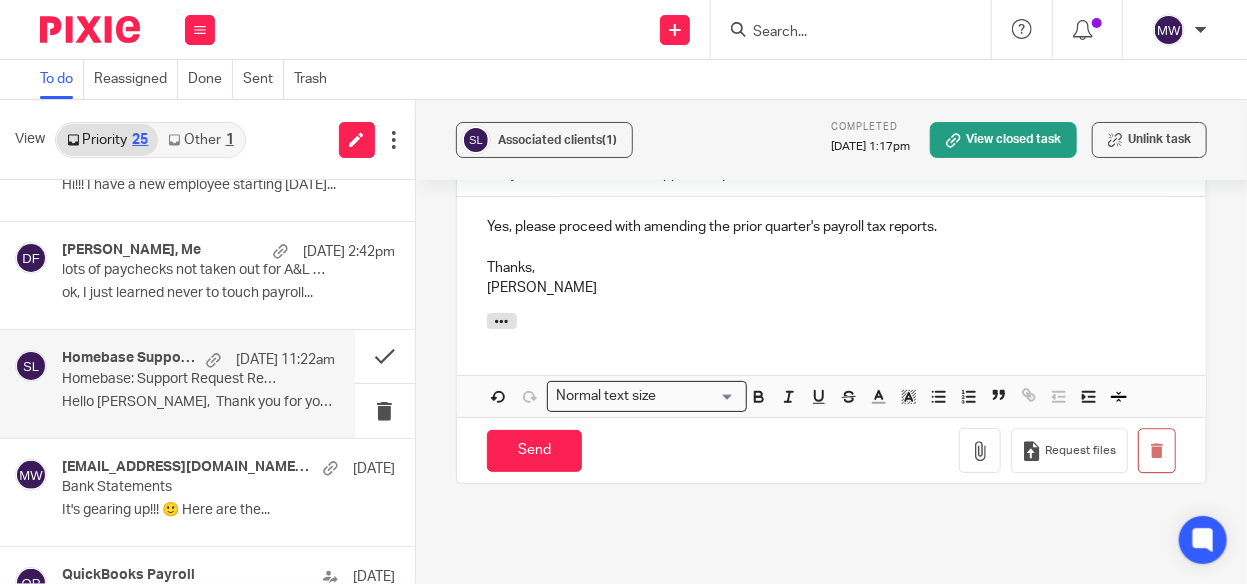 scroll, scrollTop: 2061, scrollLeft: 0, axis: vertical 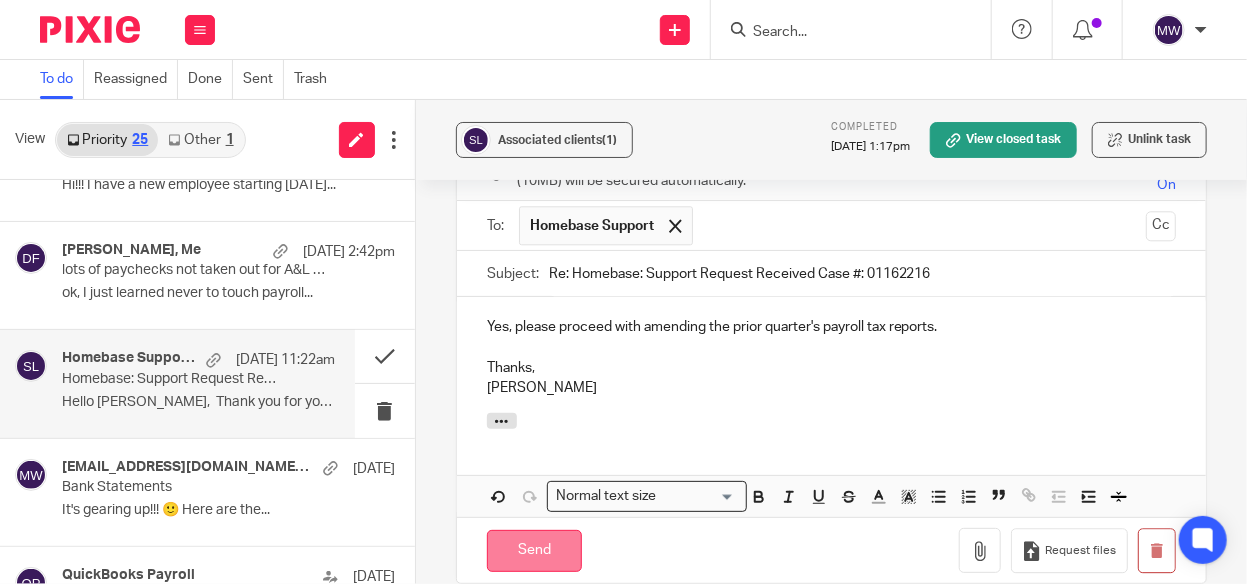 click on "Send" at bounding box center (534, 551) 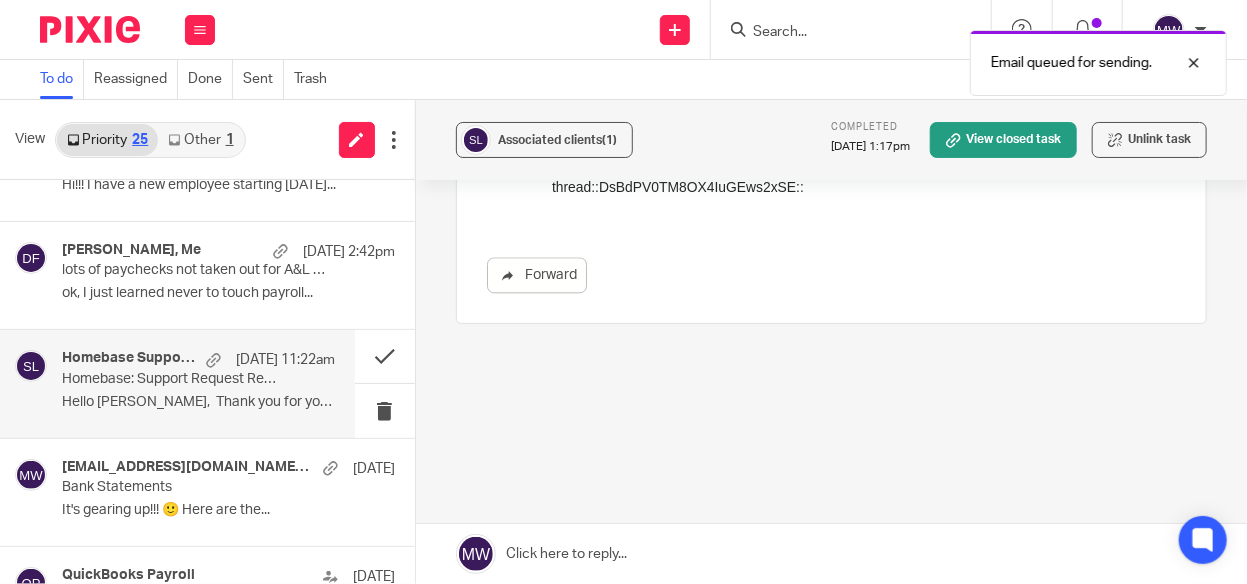 scroll, scrollTop: 1807, scrollLeft: 0, axis: vertical 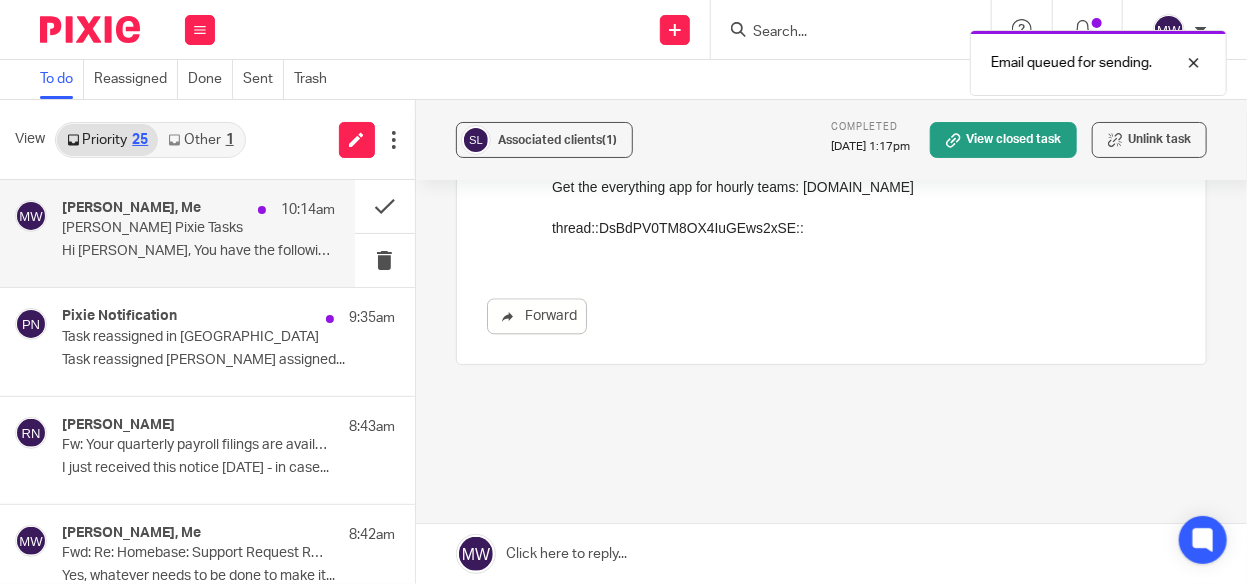 click on "Hi Melissa,    You have the following tasks..." at bounding box center (198, 251) 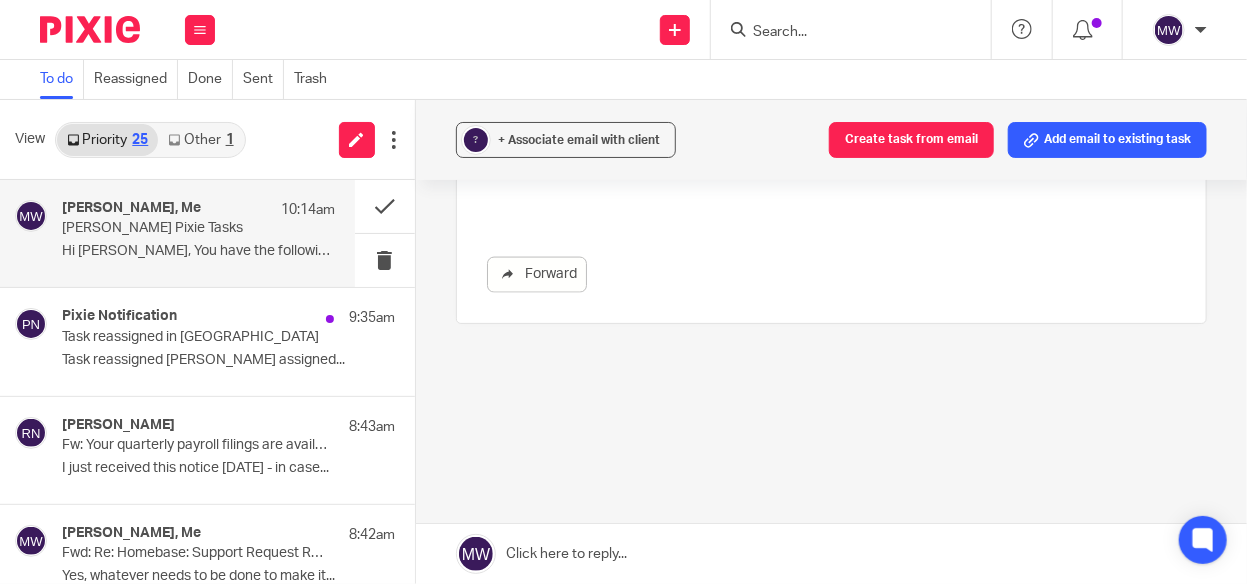 scroll, scrollTop: 0, scrollLeft: 0, axis: both 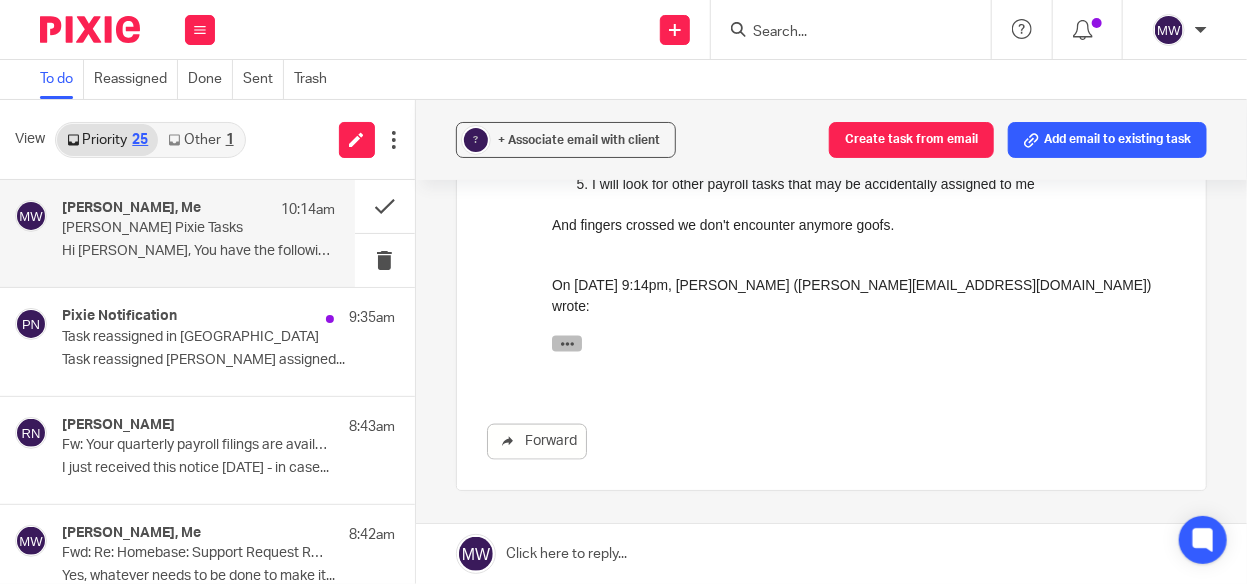 click at bounding box center (566, 345) 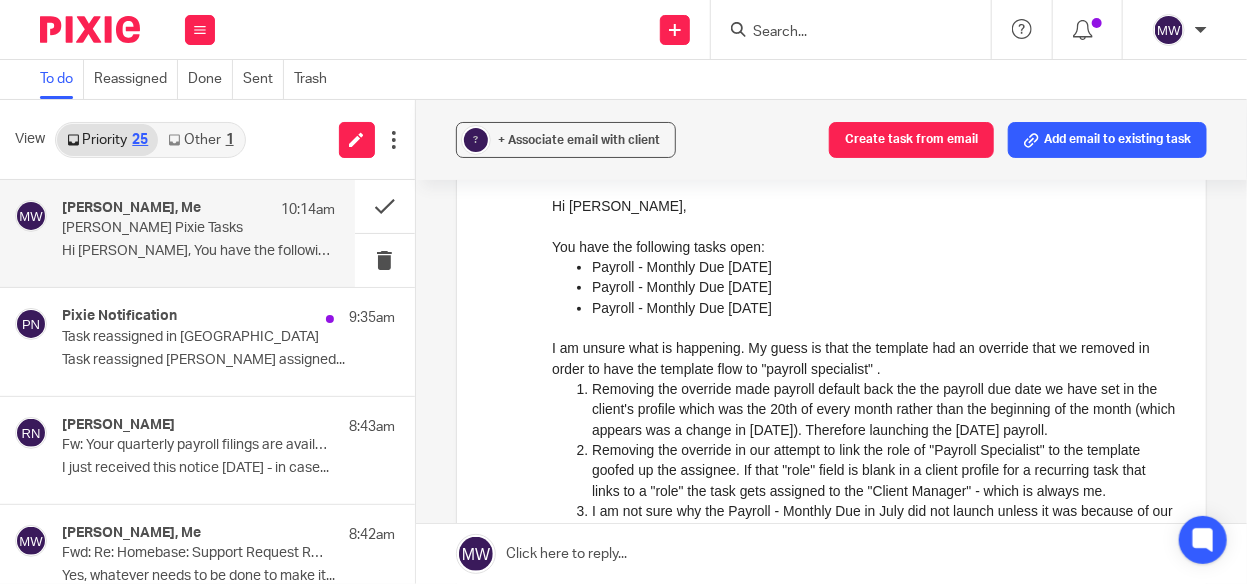 scroll, scrollTop: 0, scrollLeft: 0, axis: both 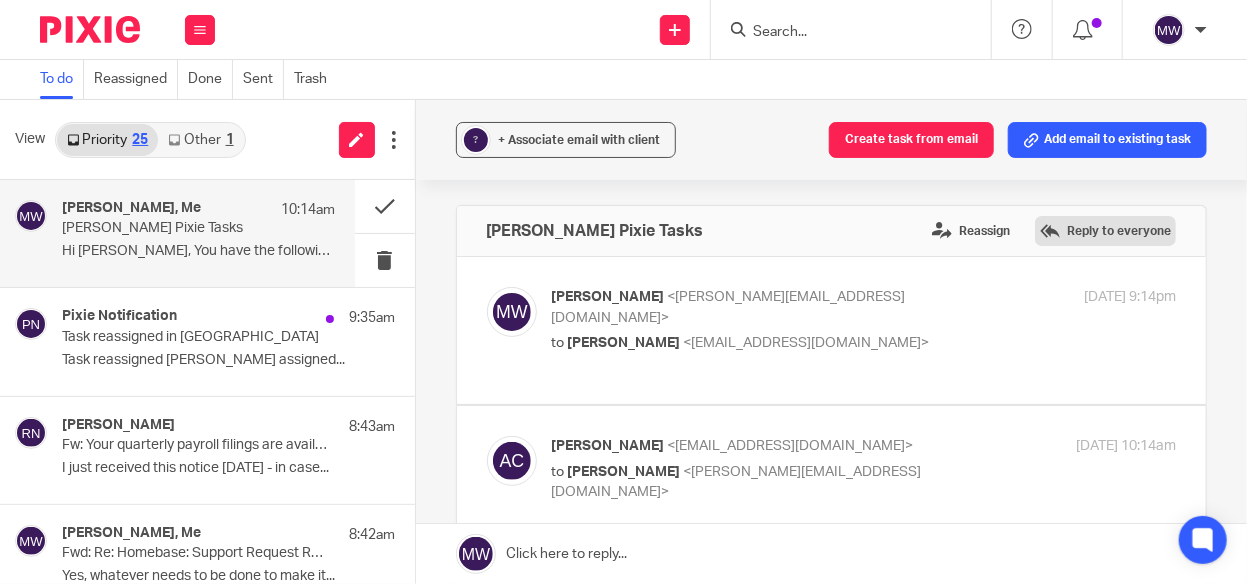 click on "Reply to everyone" at bounding box center (1105, 231) 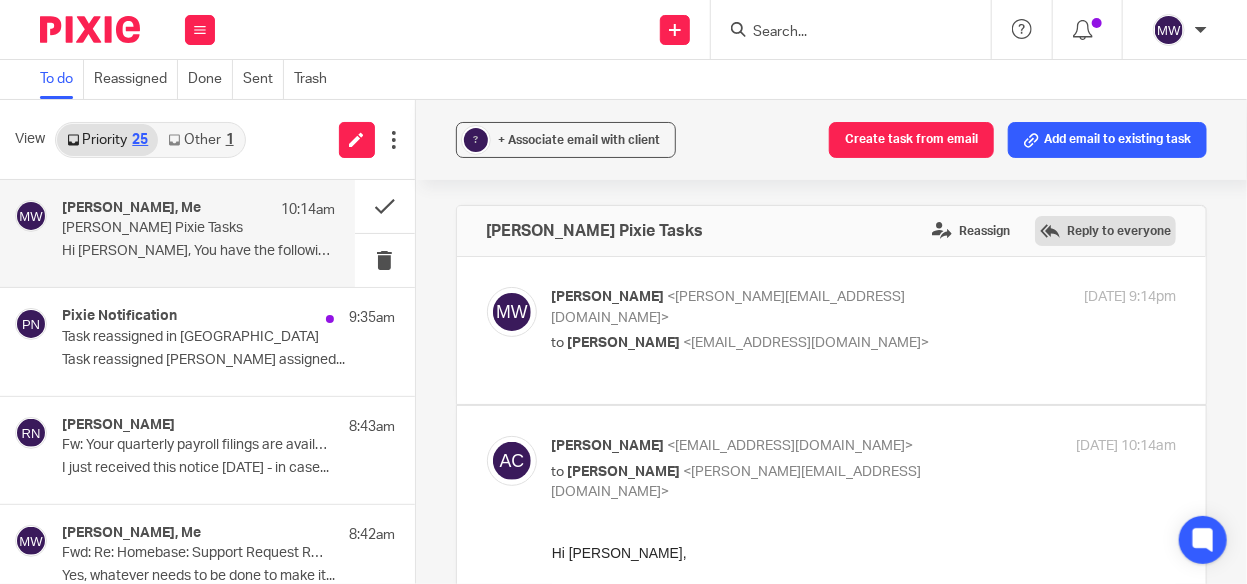 scroll, scrollTop: 1700, scrollLeft: 0, axis: vertical 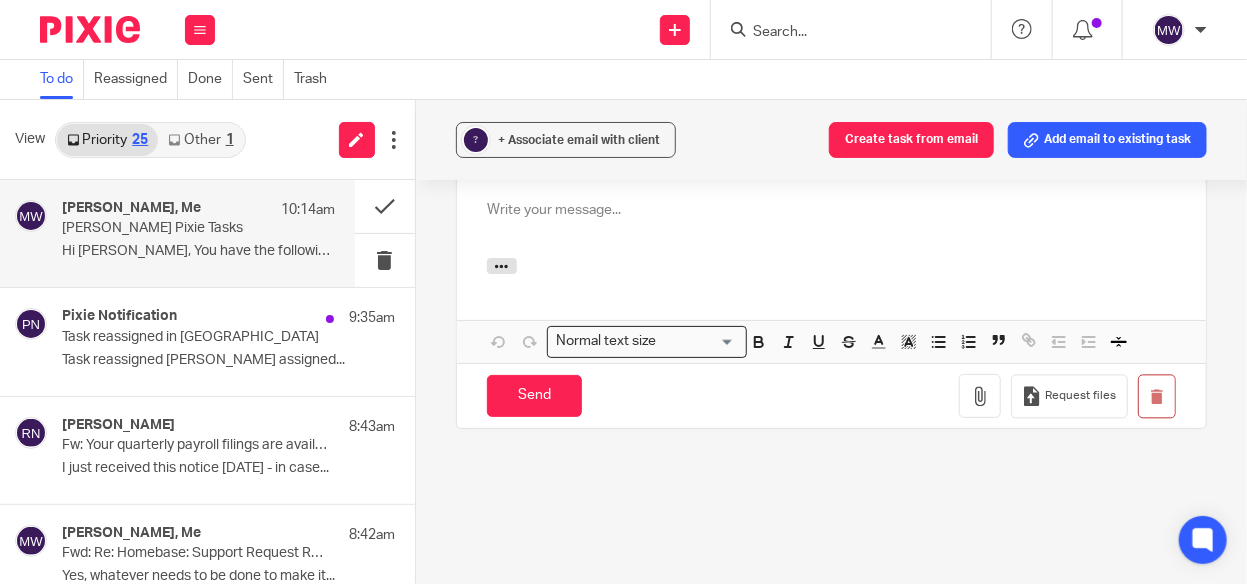 type 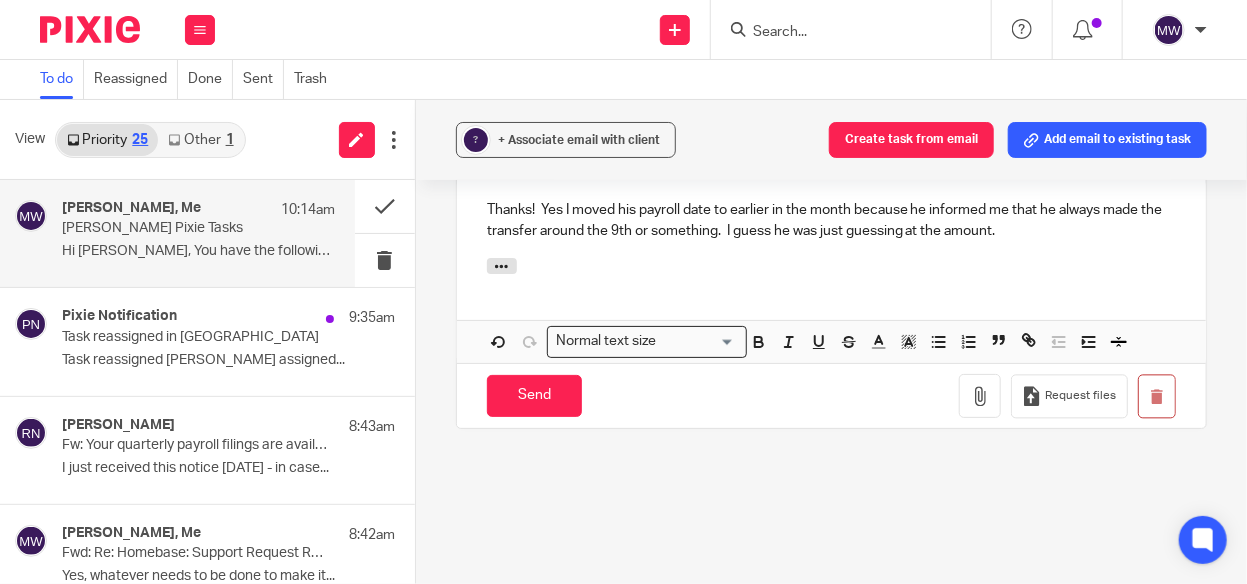 drag, startPoint x: 748, startPoint y: 208, endPoint x: 1038, endPoint y: 230, distance: 290.83328 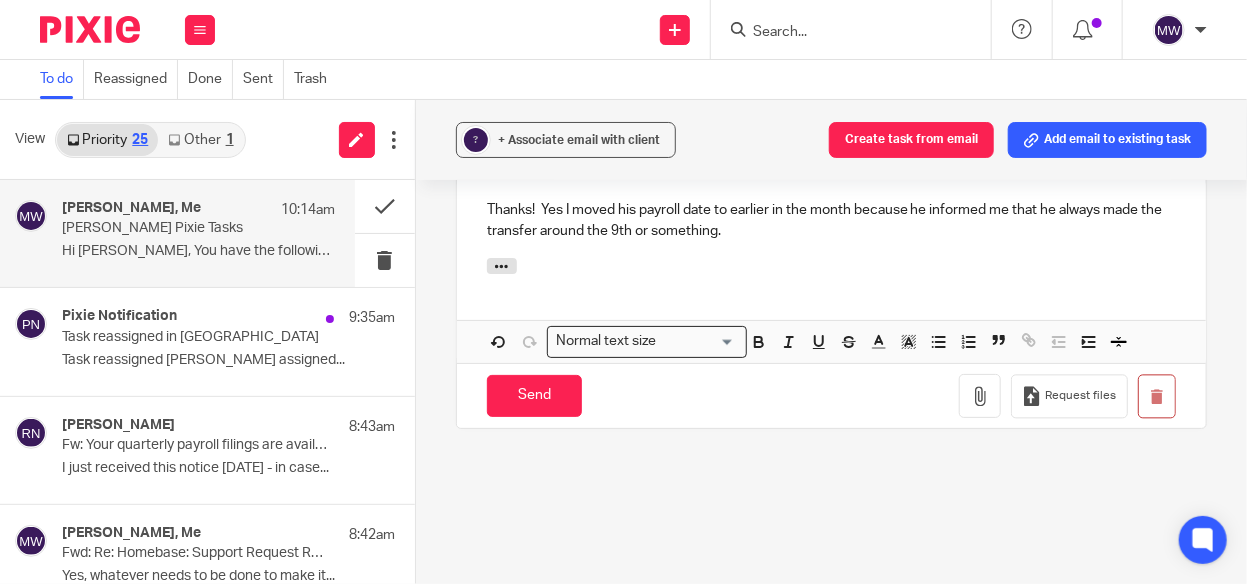 scroll, scrollTop: 1600, scrollLeft: 0, axis: vertical 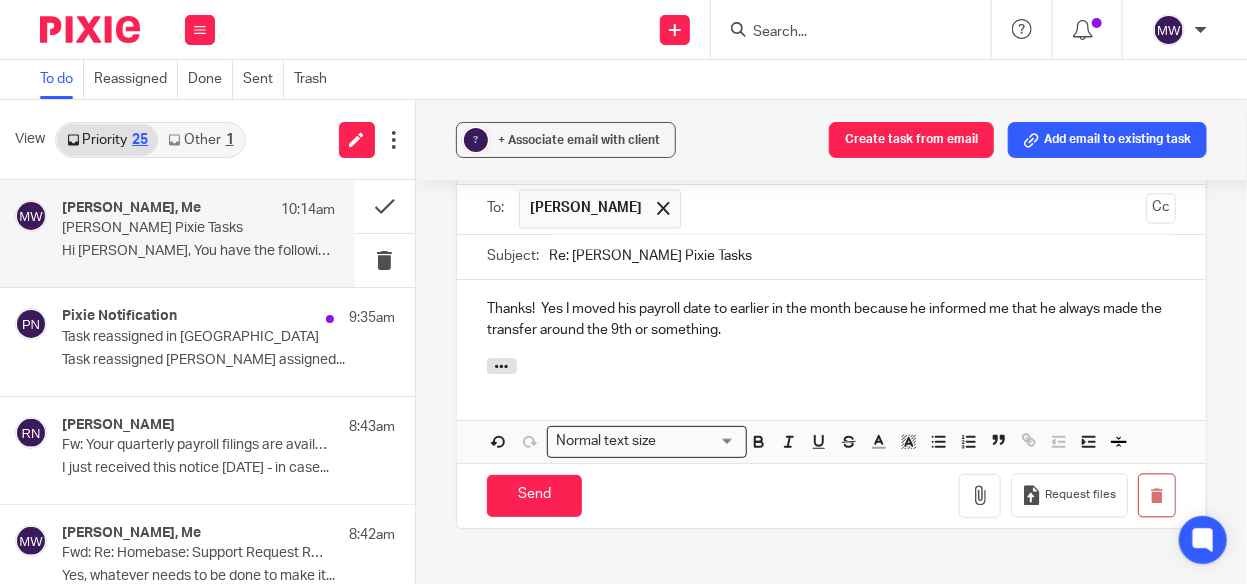 click on "Thanks!  Yes I moved his payroll date to earlier in the month because he informed me that he always made the transfer around the 9th or something." at bounding box center [831, 320] 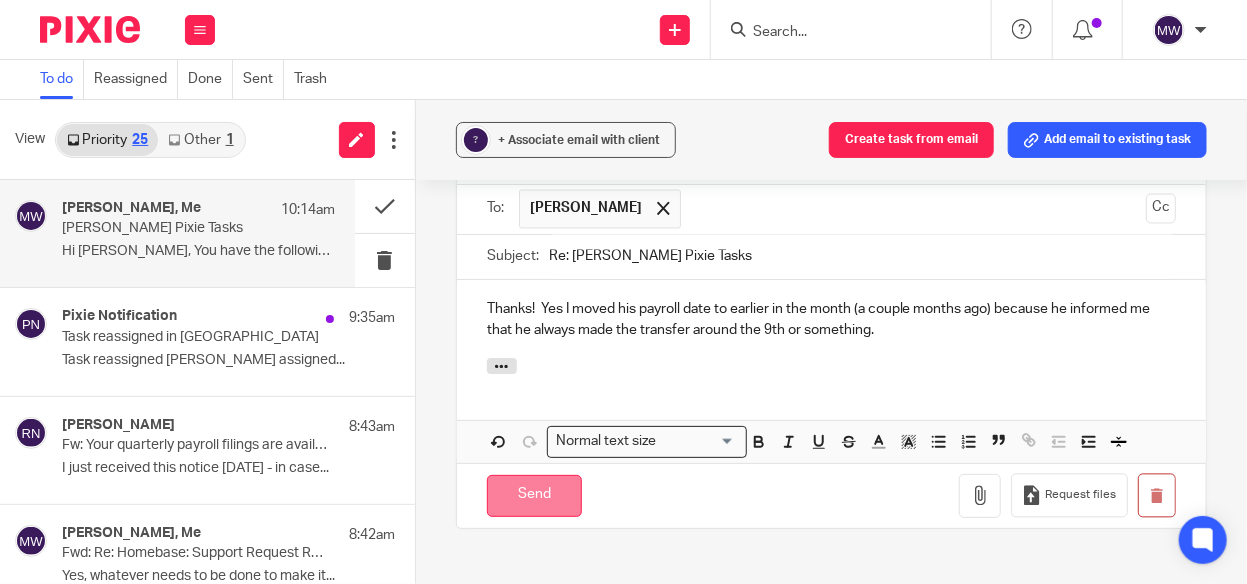 click on "Send" at bounding box center [534, 496] 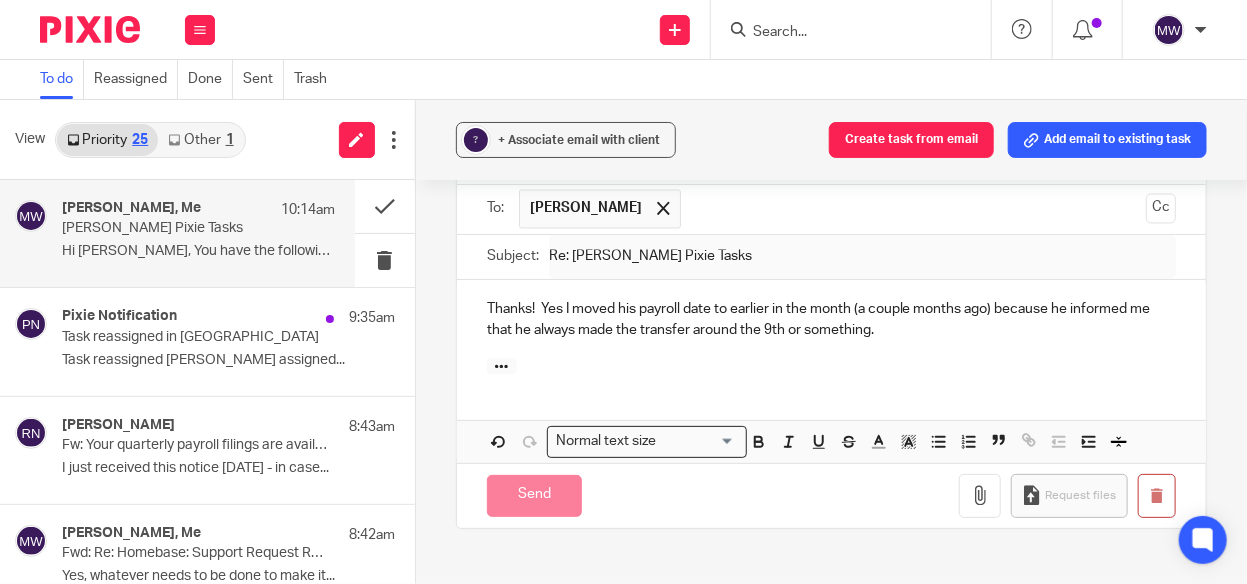 scroll, scrollTop: 1347, scrollLeft: 0, axis: vertical 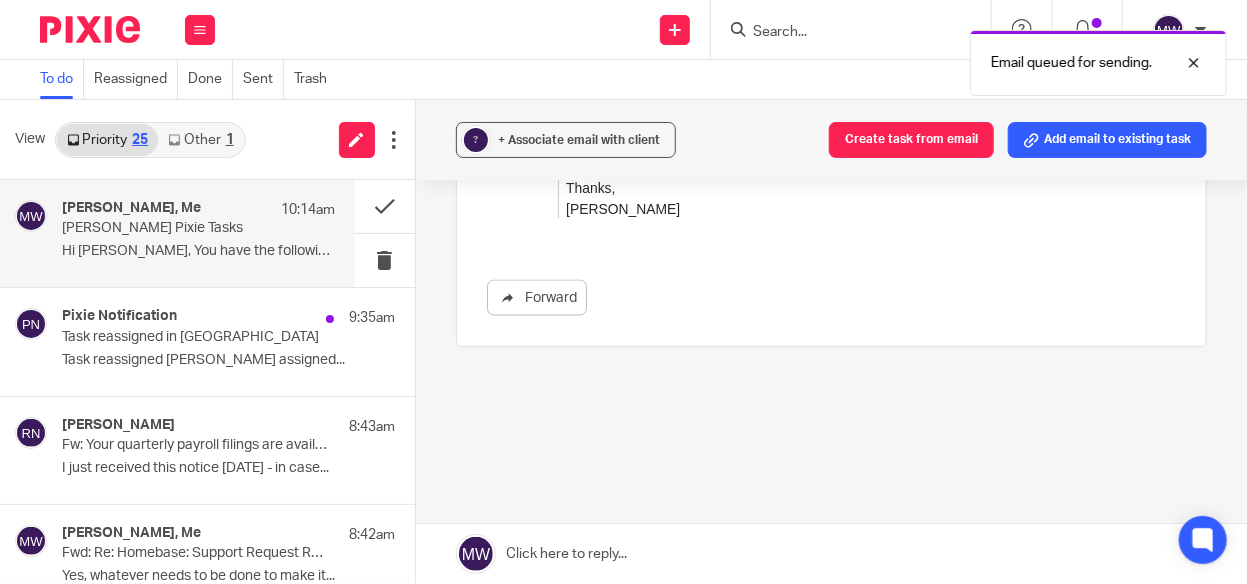 click on "Other
1" at bounding box center [200, 140] 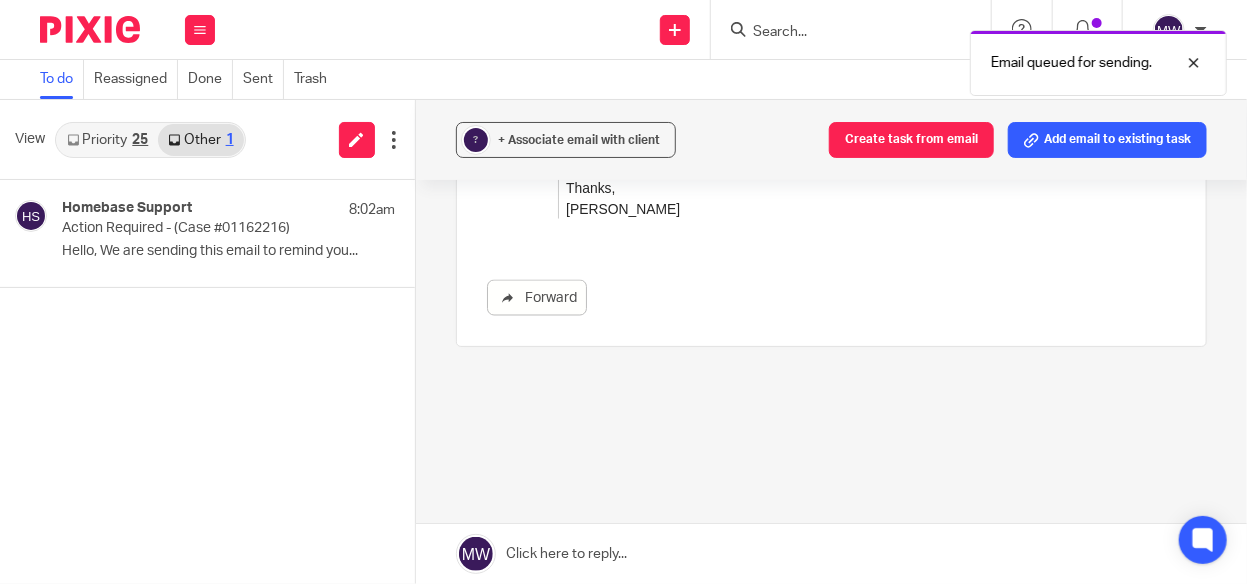 click on "Priority
25" at bounding box center (107, 140) 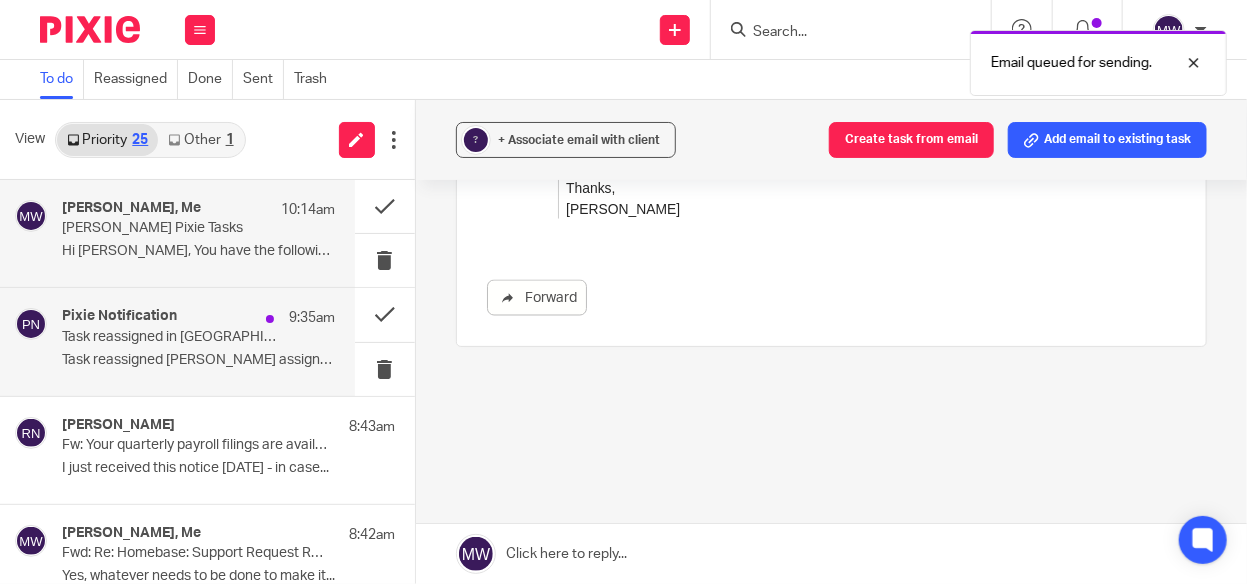 click on "Pixie Notification
9:35am   Task reassigned in Pixie   Task reassigned         Amy Corfixsen assigned..." at bounding box center [177, 341] 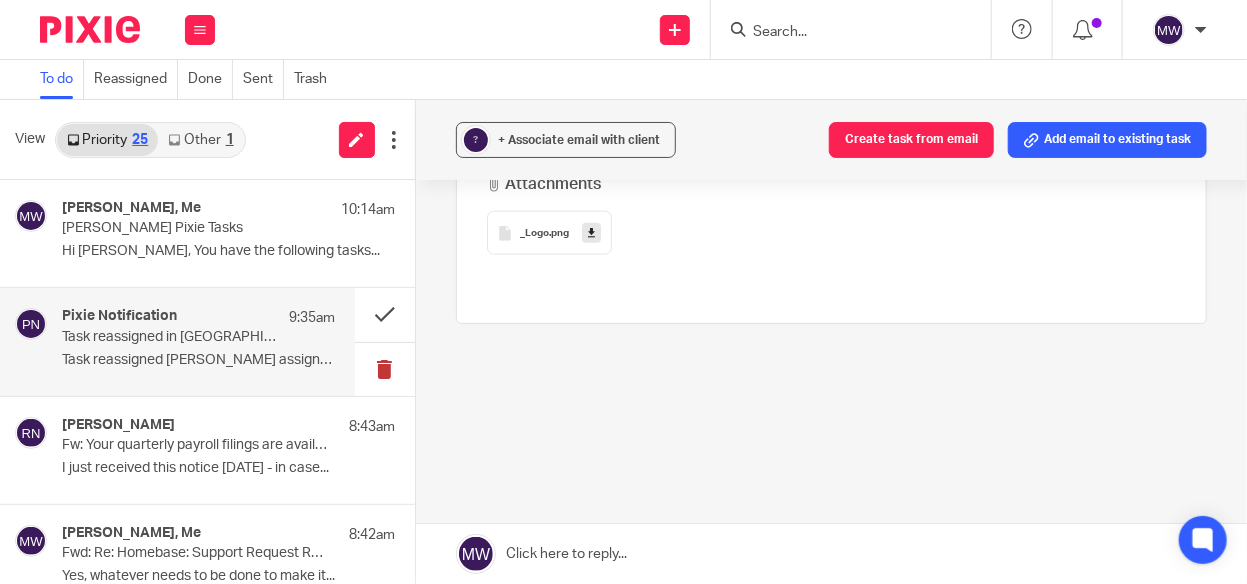 scroll, scrollTop: 0, scrollLeft: 0, axis: both 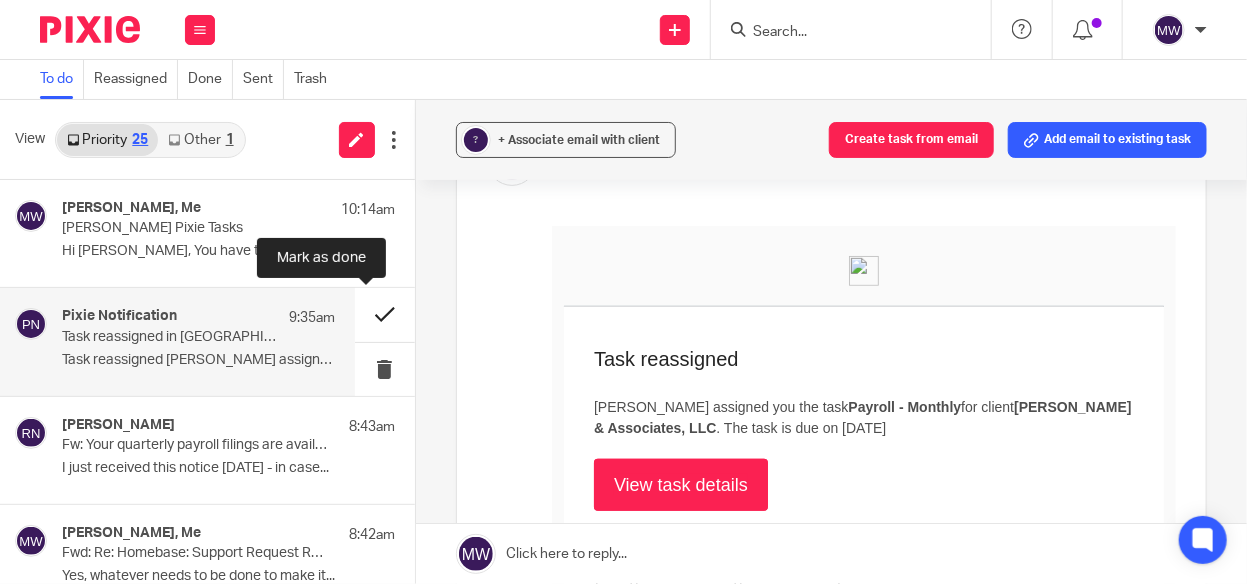 click at bounding box center (385, 314) 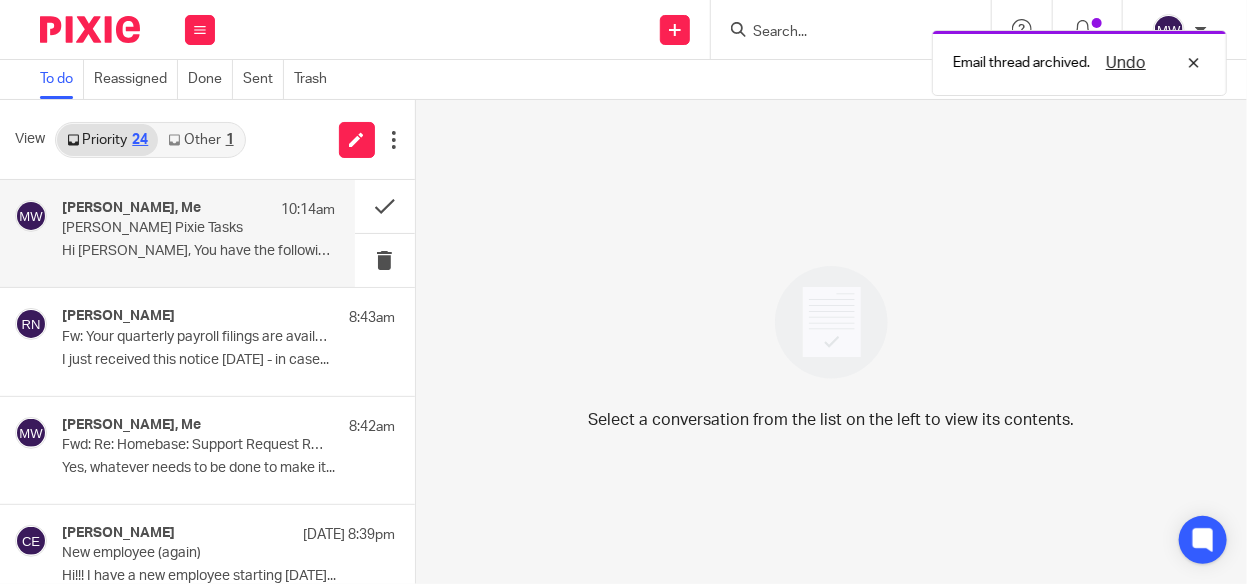 click on "Hi Melissa,    You have the following tasks..." at bounding box center [198, 251] 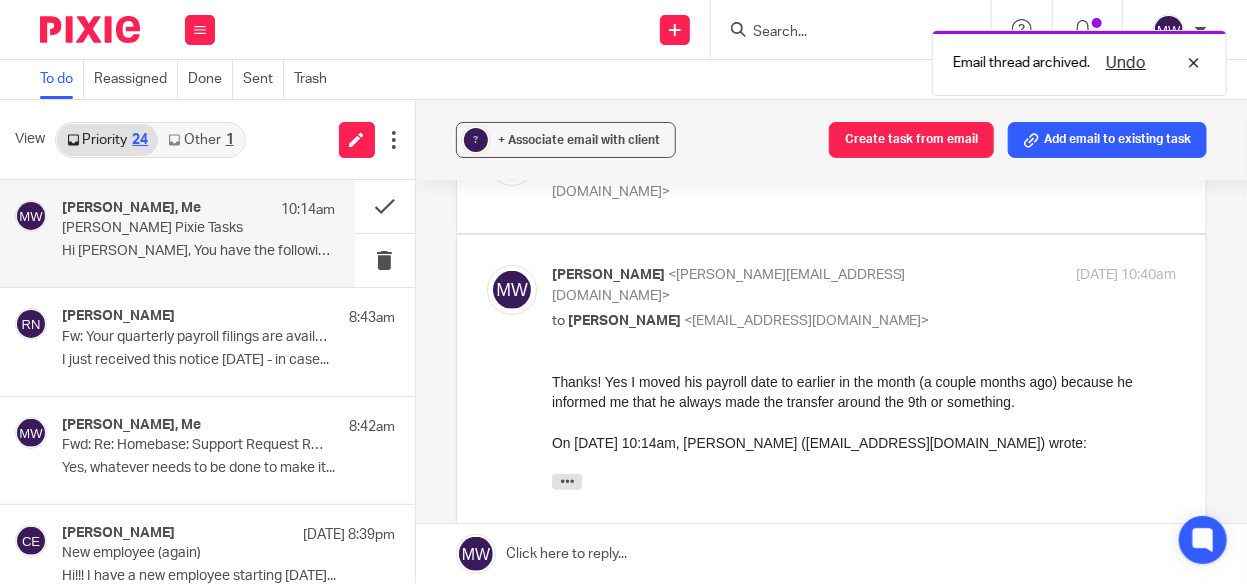 scroll, scrollTop: 0, scrollLeft: 0, axis: both 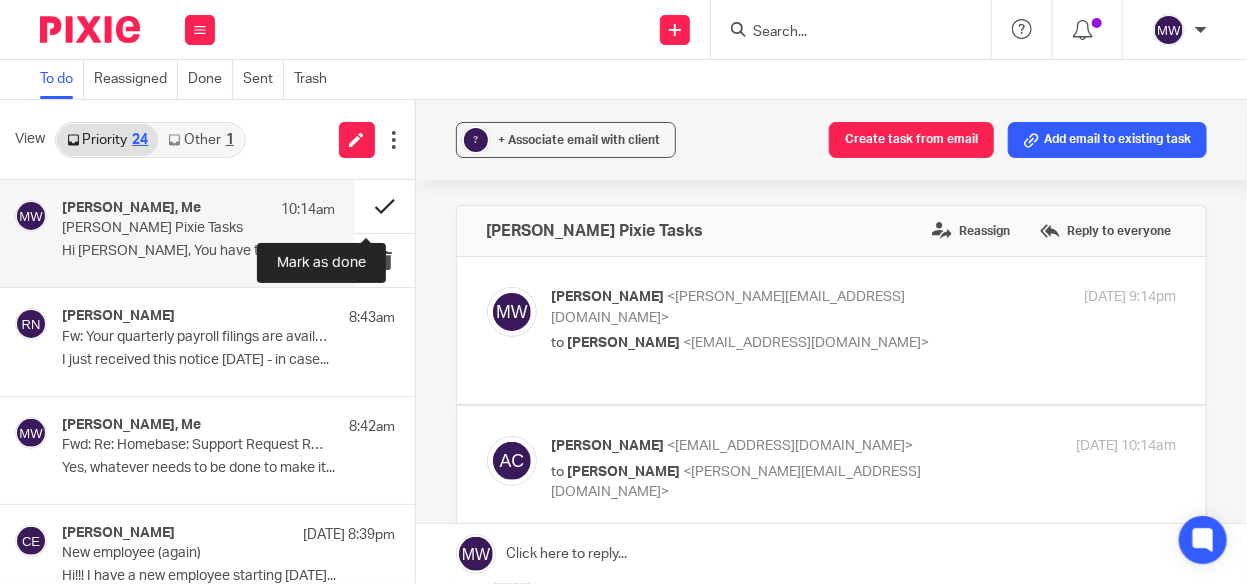 click at bounding box center [385, 206] 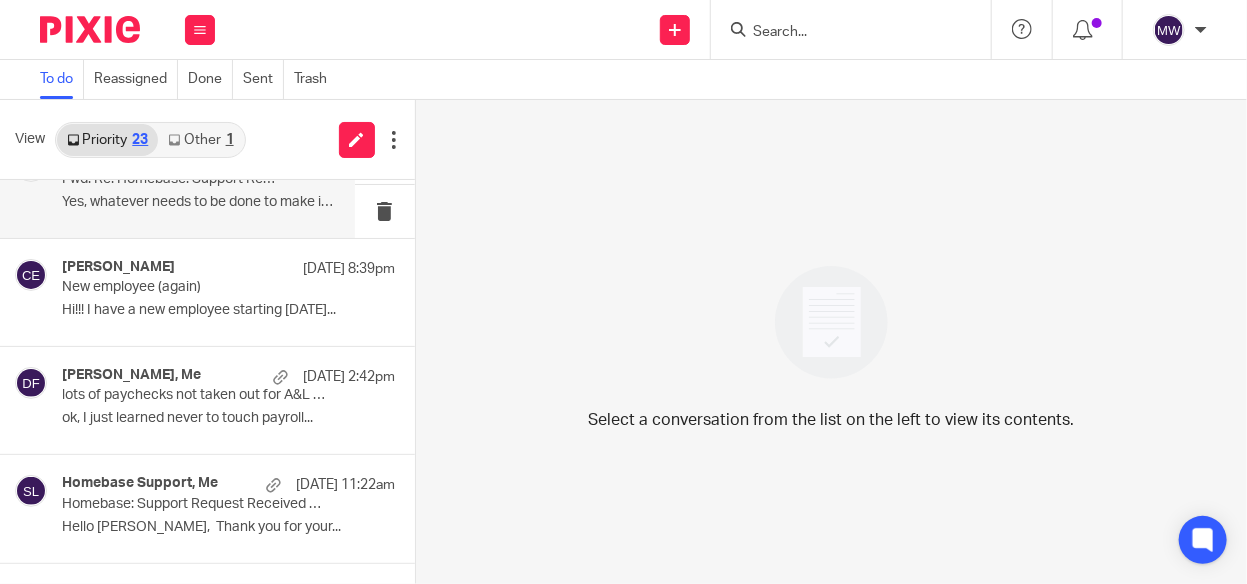 scroll, scrollTop: 200, scrollLeft: 0, axis: vertical 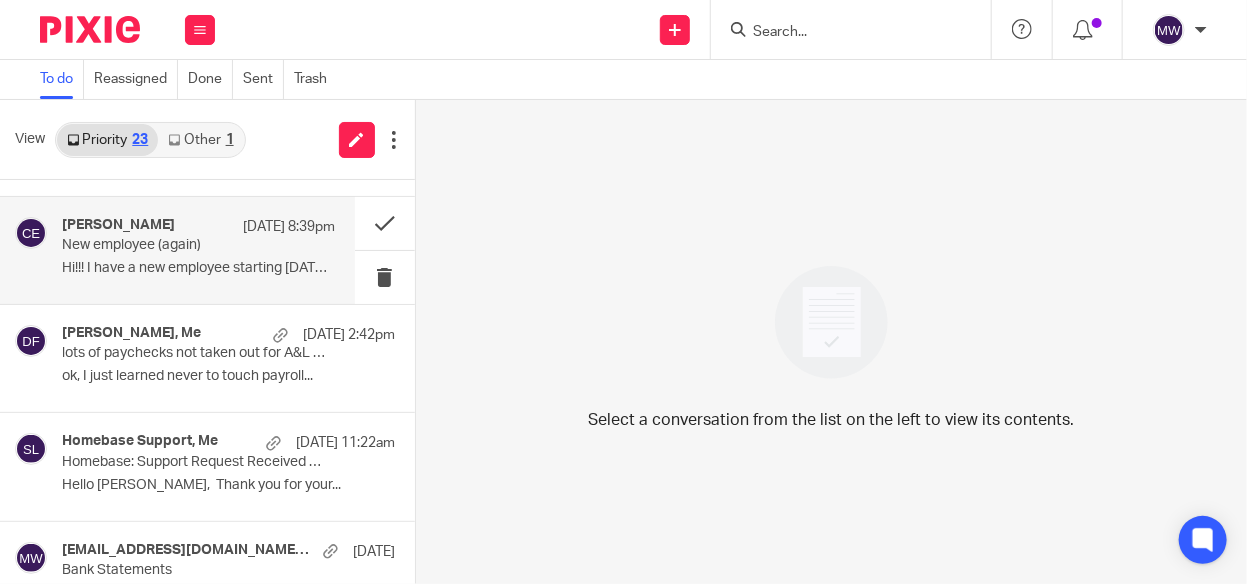click on "Hi!!!
I have a new employee starting Tuesday..." at bounding box center (198, 268) 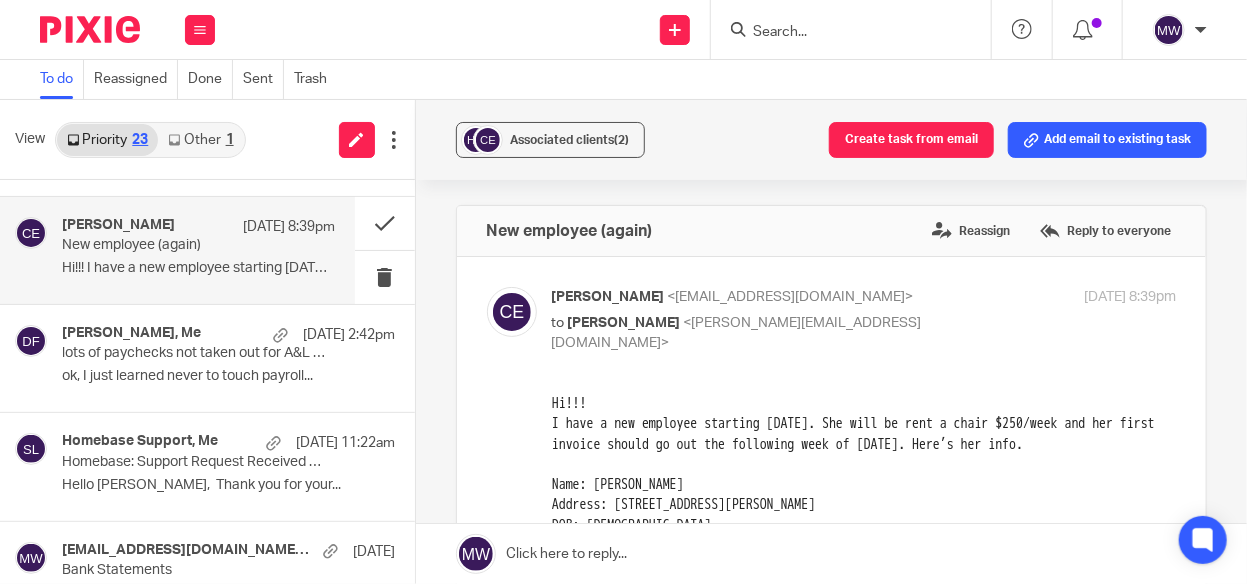 scroll, scrollTop: 0, scrollLeft: 0, axis: both 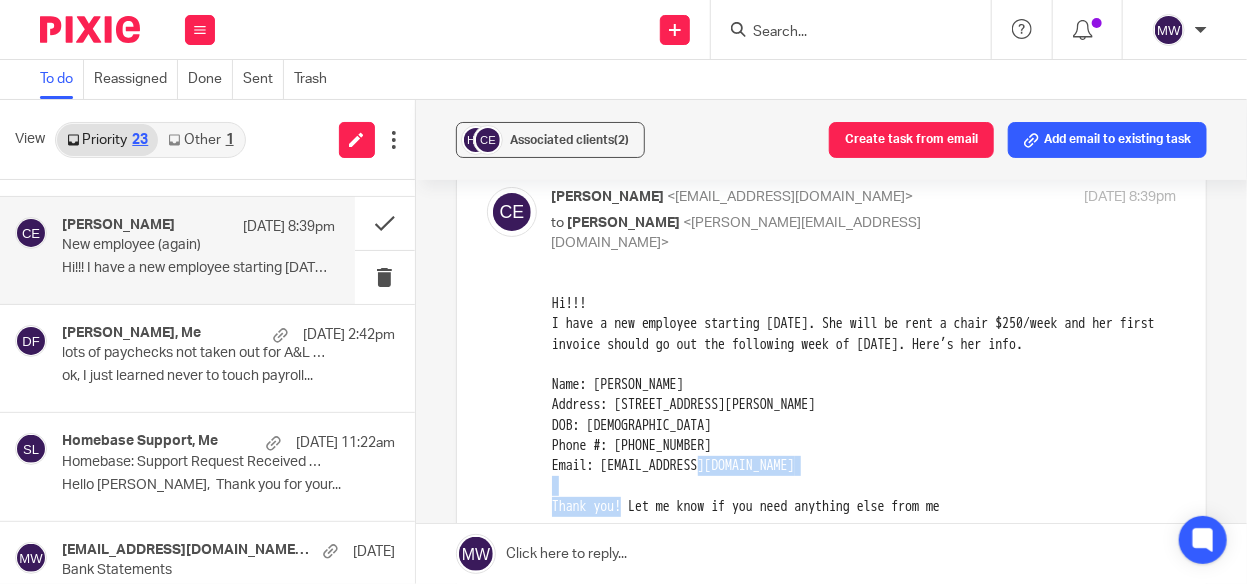 drag, startPoint x: 605, startPoint y: 486, endPoint x: 806, endPoint y: 494, distance: 201.15913 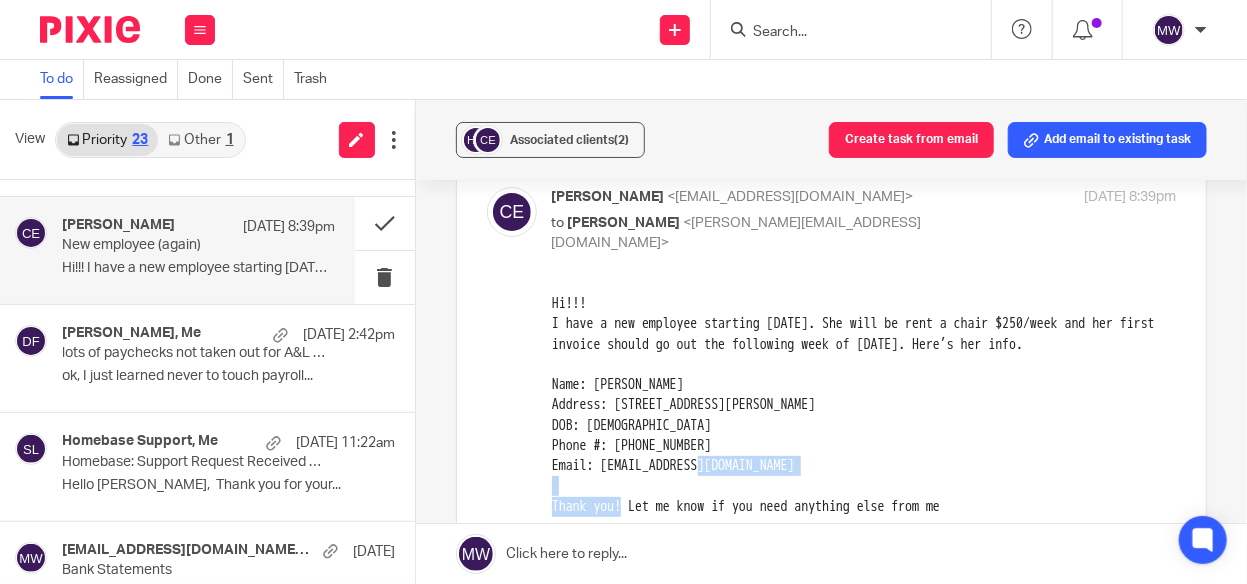copy on "vangeestamanda27@gmail.com" 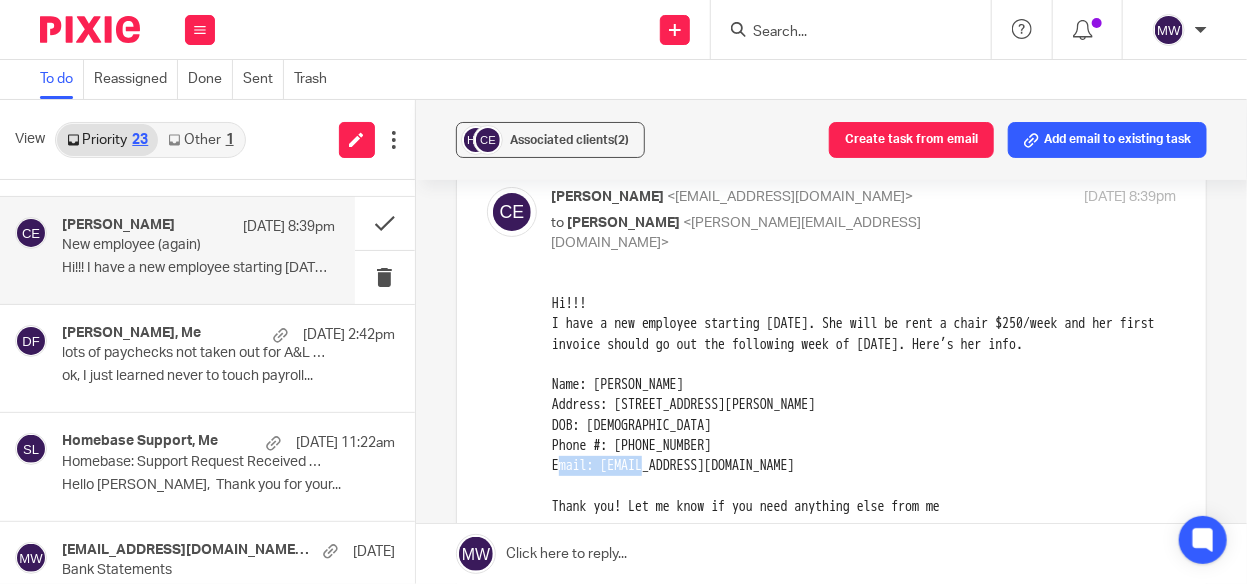 drag, startPoint x: 620, startPoint y: 462, endPoint x: 716, endPoint y: 461, distance: 96.00521 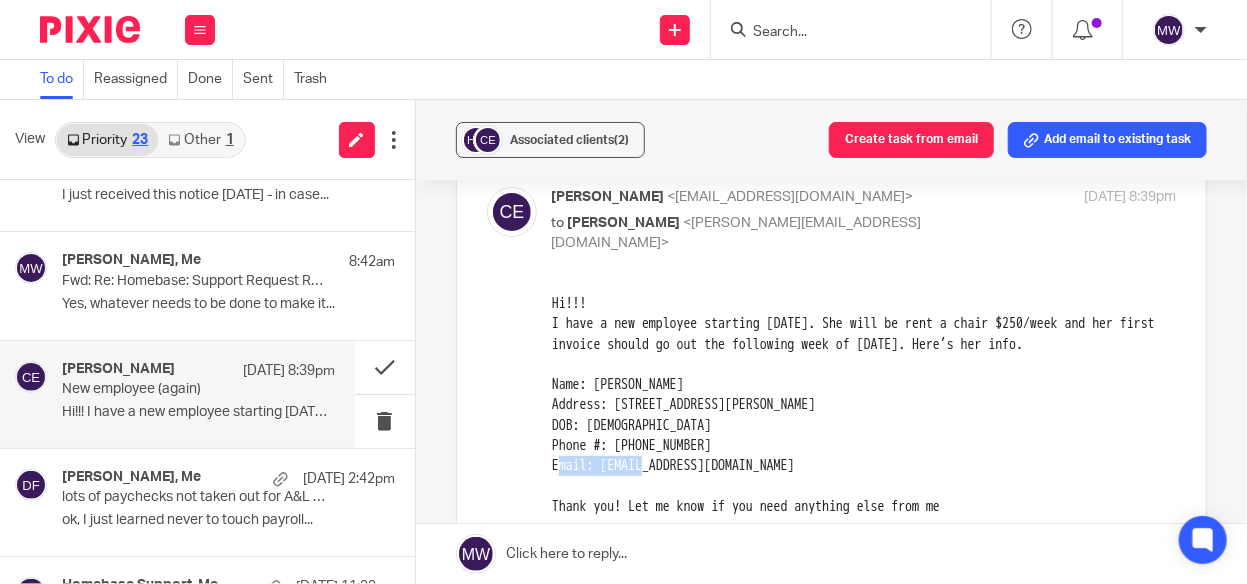 scroll, scrollTop: 0, scrollLeft: 0, axis: both 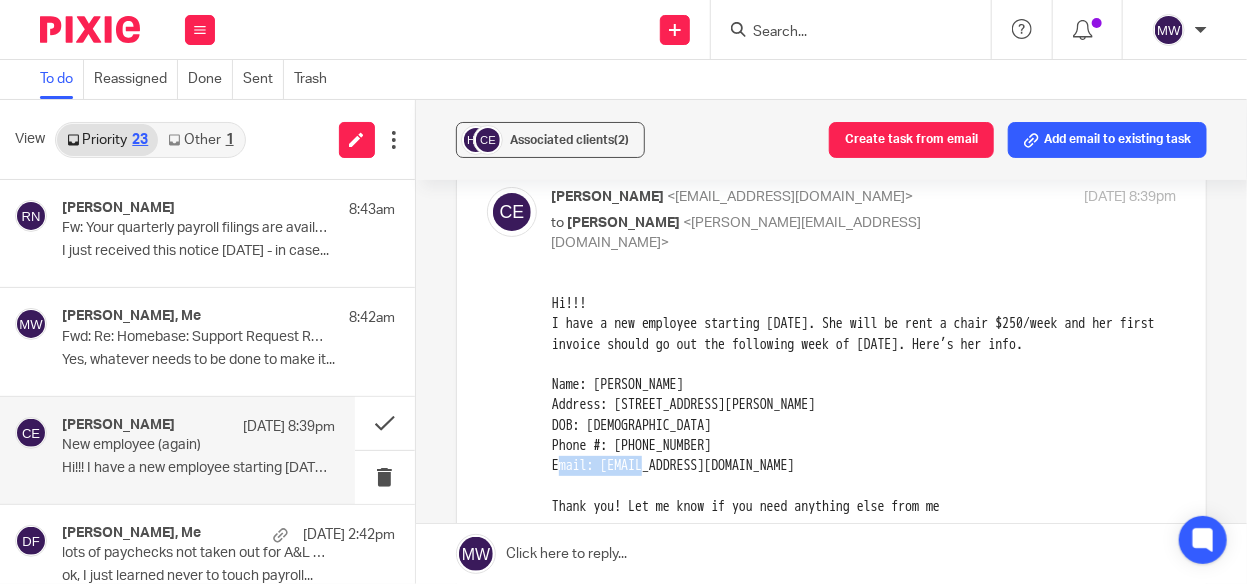 click on "Hi!!!
I have a new employee starting Tuesday July 22nd. She will be rent a chair $250/week and her first invoice should go out the following week of july 28th. Here’s her info.
Name: Amanda VanGeest
Address: 11480 Bluewater Hwy, Lowell, Mi 49331
DOB: 05/27/1999
Phone #: 616-724-0778
Email: vangeestamanda27@gmail.com
Thank you! Let me know if you need anything else from me
-Chelsey Eldridge
Sent from my iPhone" at bounding box center (863, 435) 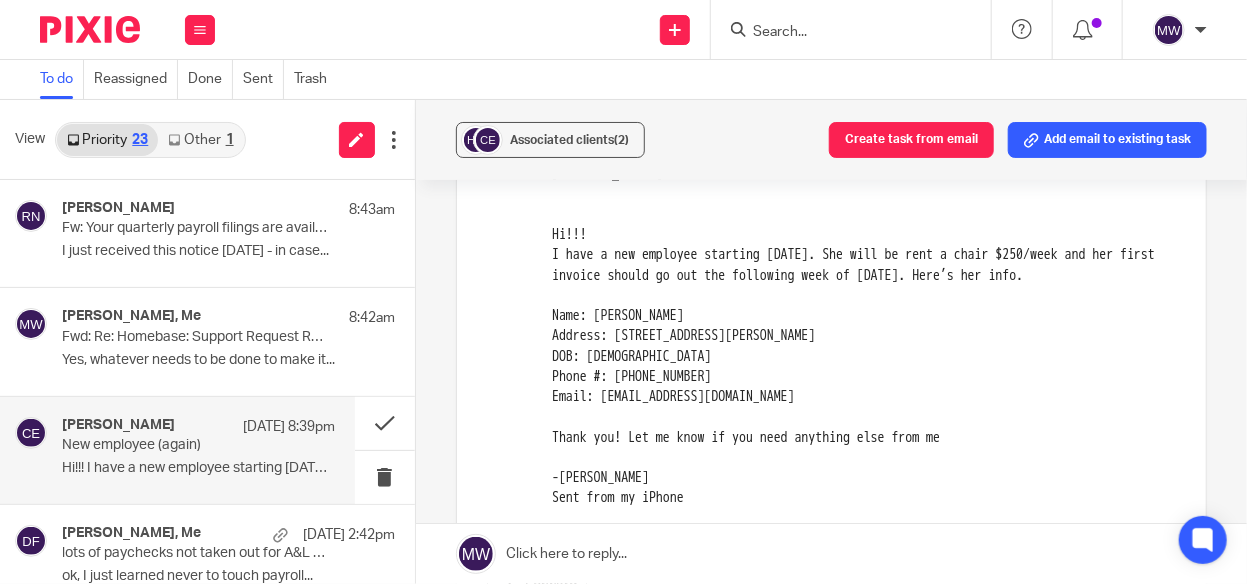 scroll, scrollTop: 200, scrollLeft: 0, axis: vertical 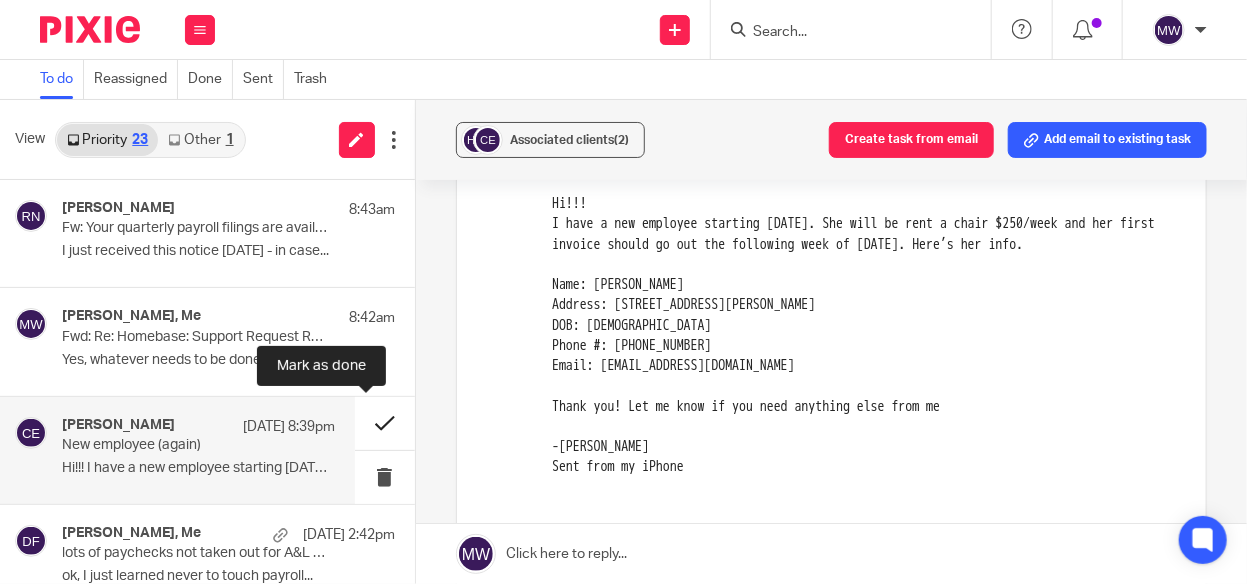 click at bounding box center (385, 423) 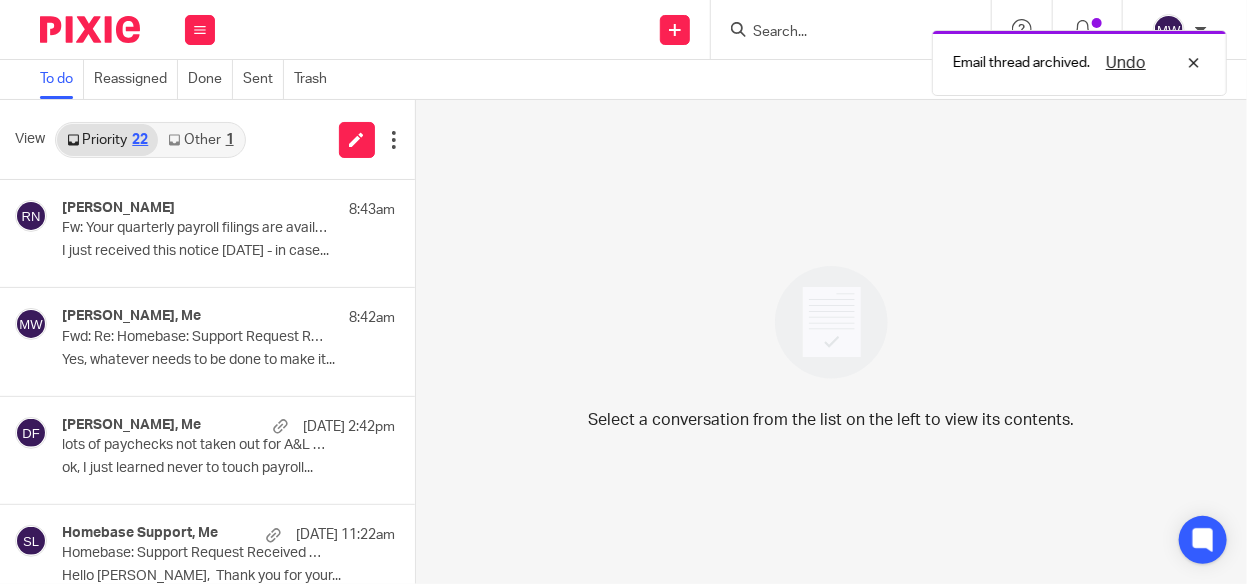 click on "Other
1" at bounding box center [200, 140] 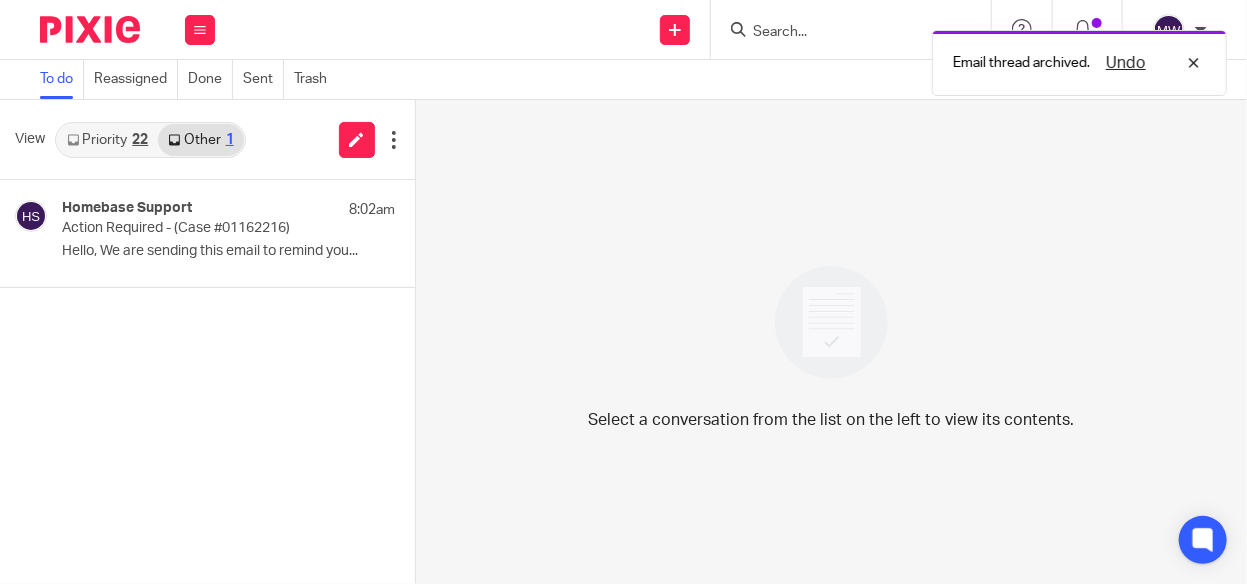 click on "Priority
22" at bounding box center (107, 140) 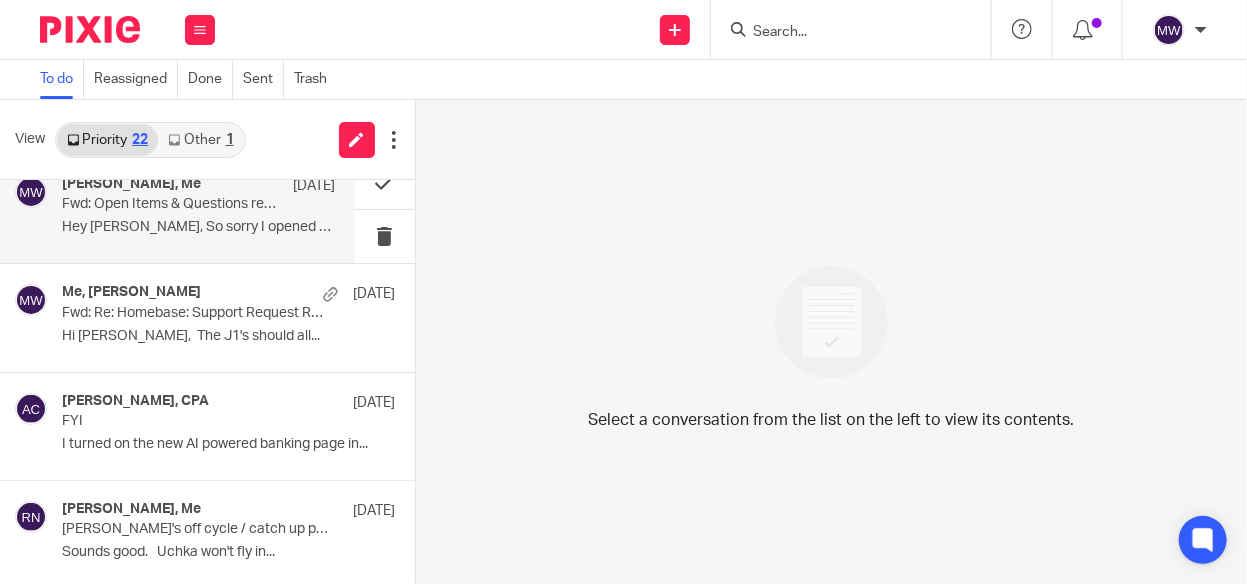 scroll, scrollTop: 900, scrollLeft: 0, axis: vertical 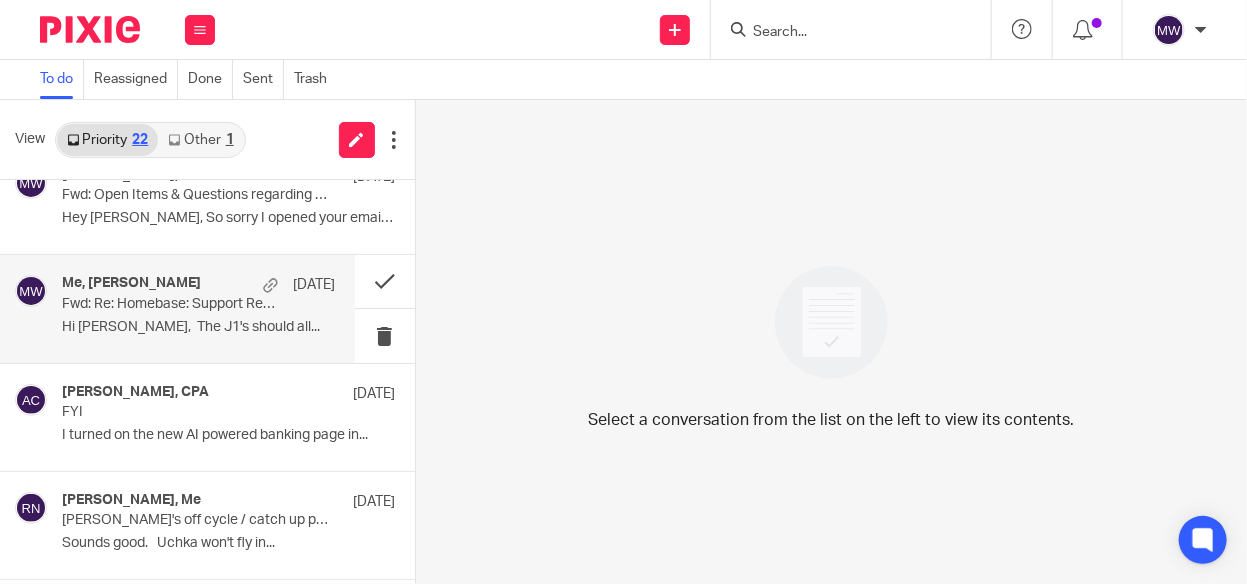 click on "Fwd: Re: Homebase: Support Request Received Case #: 01162216" at bounding box center [171, 304] 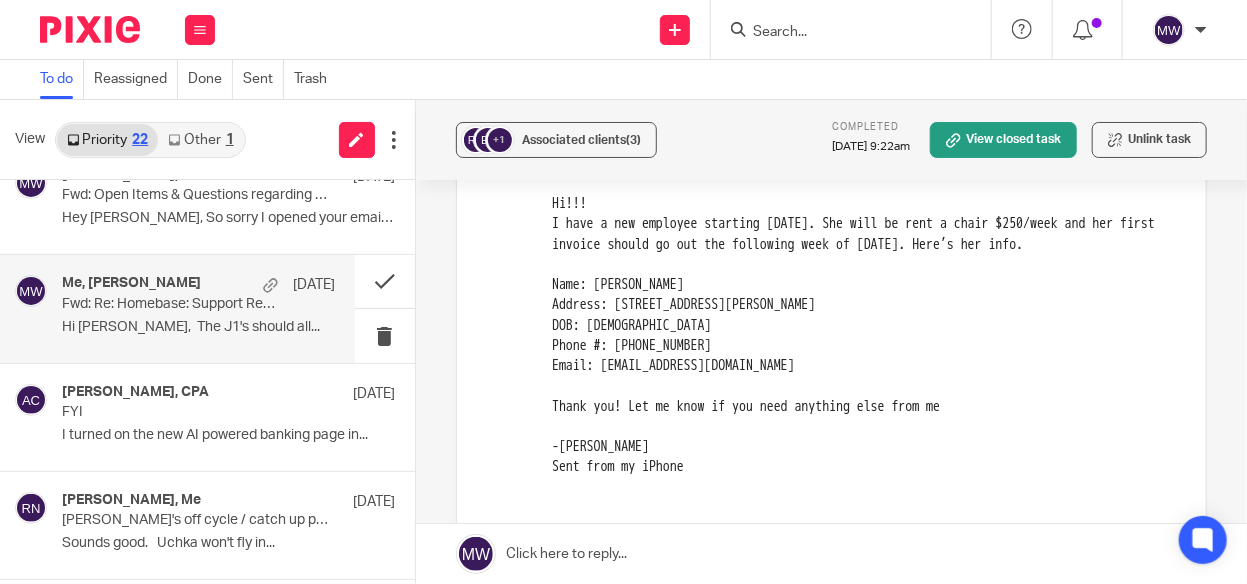scroll, scrollTop: 0, scrollLeft: 0, axis: both 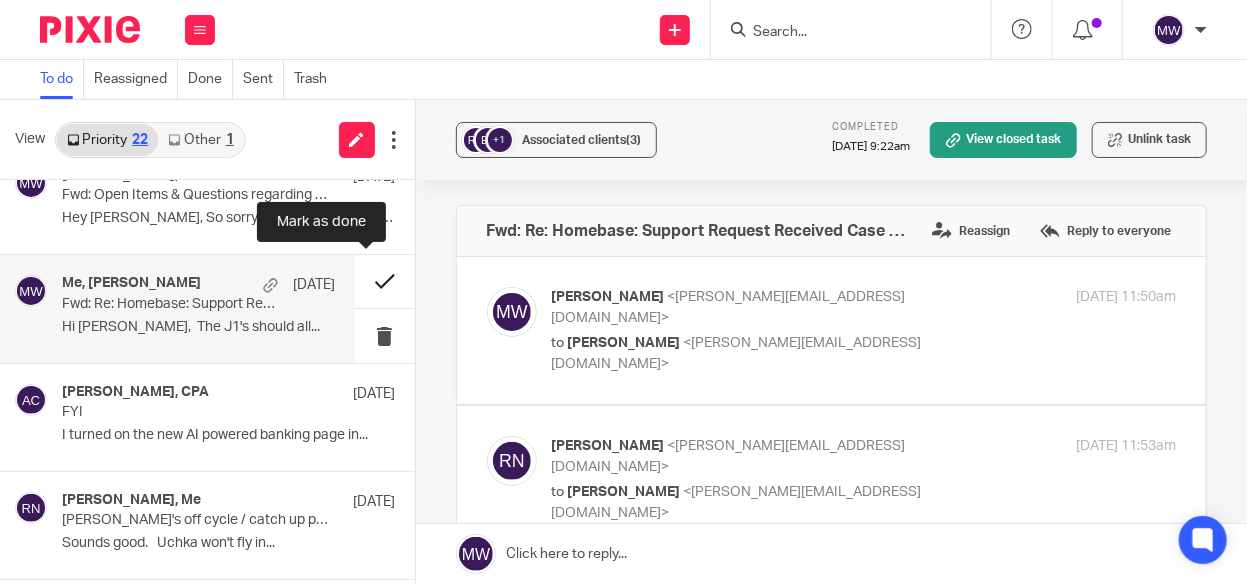 click at bounding box center [385, 281] 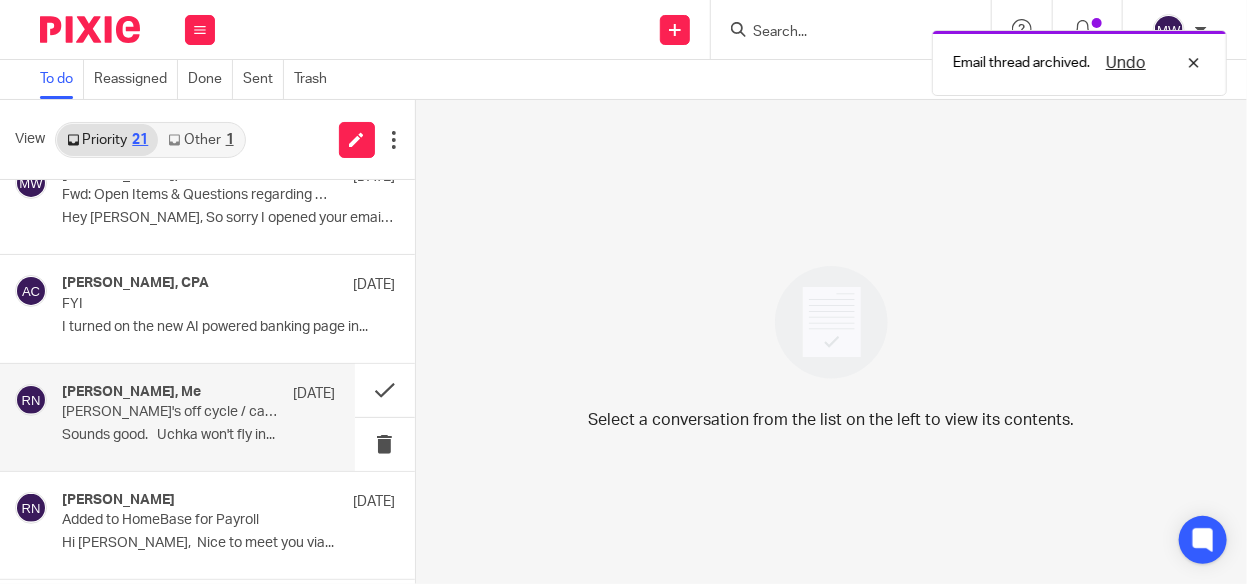 click on "Rebecca Niehus, Me
May 19   Rebecca's off cycle / catch up payroll   Sounds good.      Uchka won't fly in..." at bounding box center [198, 417] 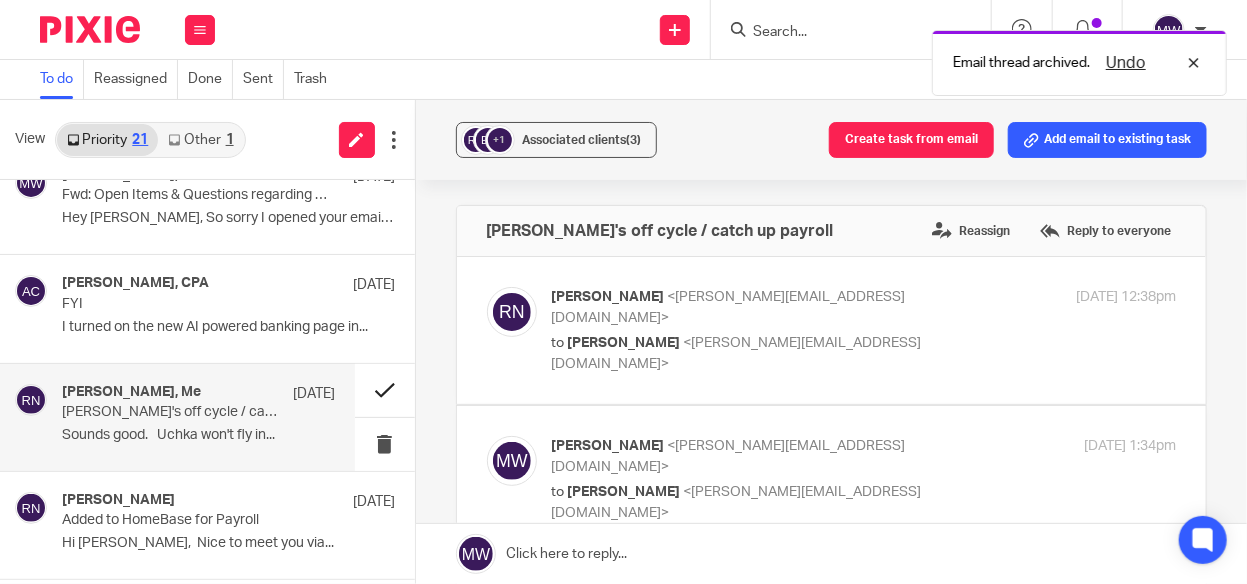 scroll, scrollTop: 0, scrollLeft: 0, axis: both 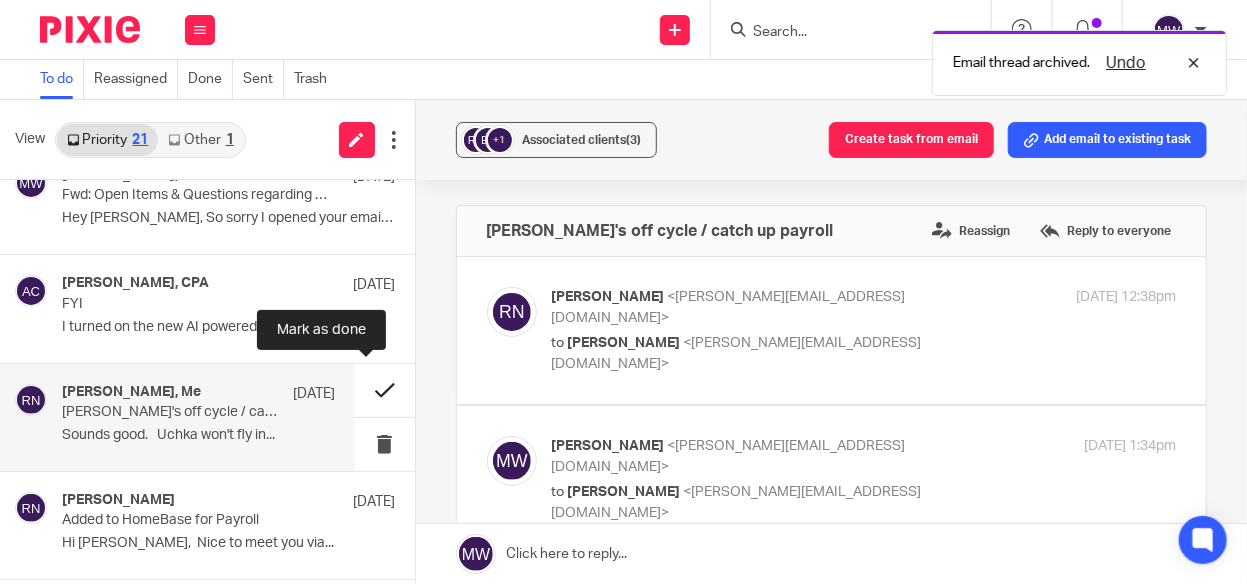 click at bounding box center [385, 390] 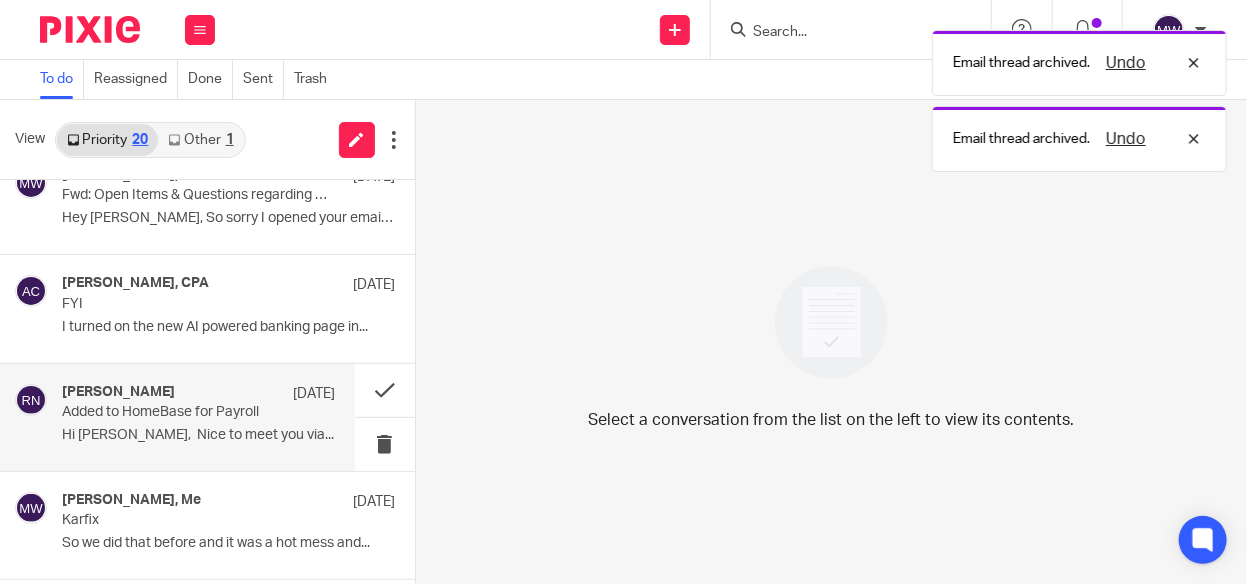 click on "Hi Melissa,           Nice to meet you via..." at bounding box center (198, 435) 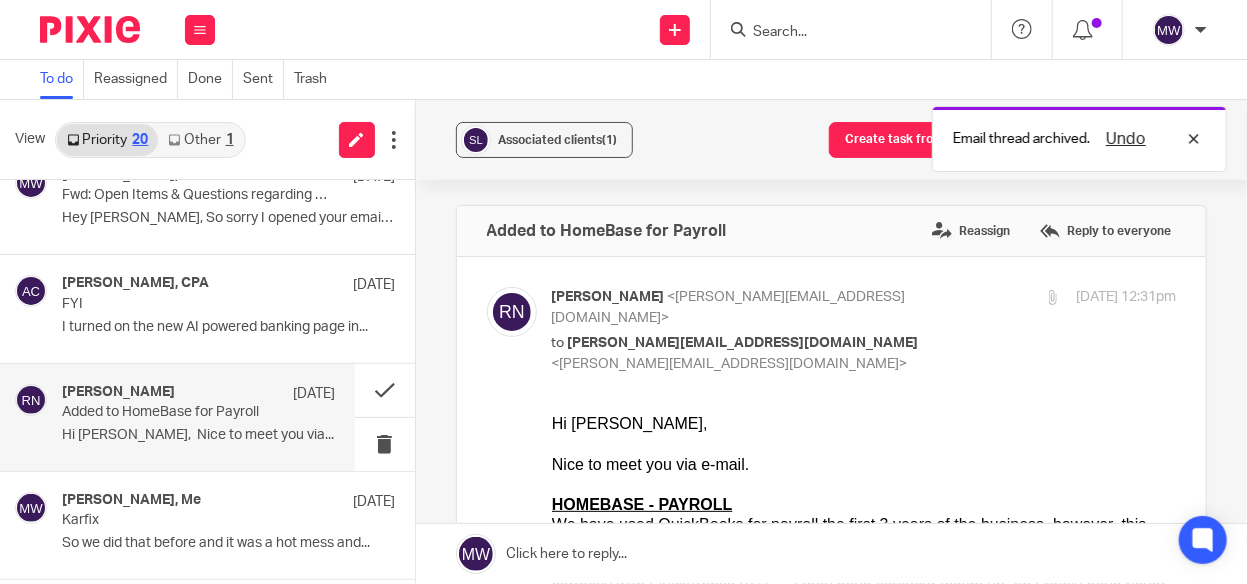 scroll, scrollTop: 0, scrollLeft: 0, axis: both 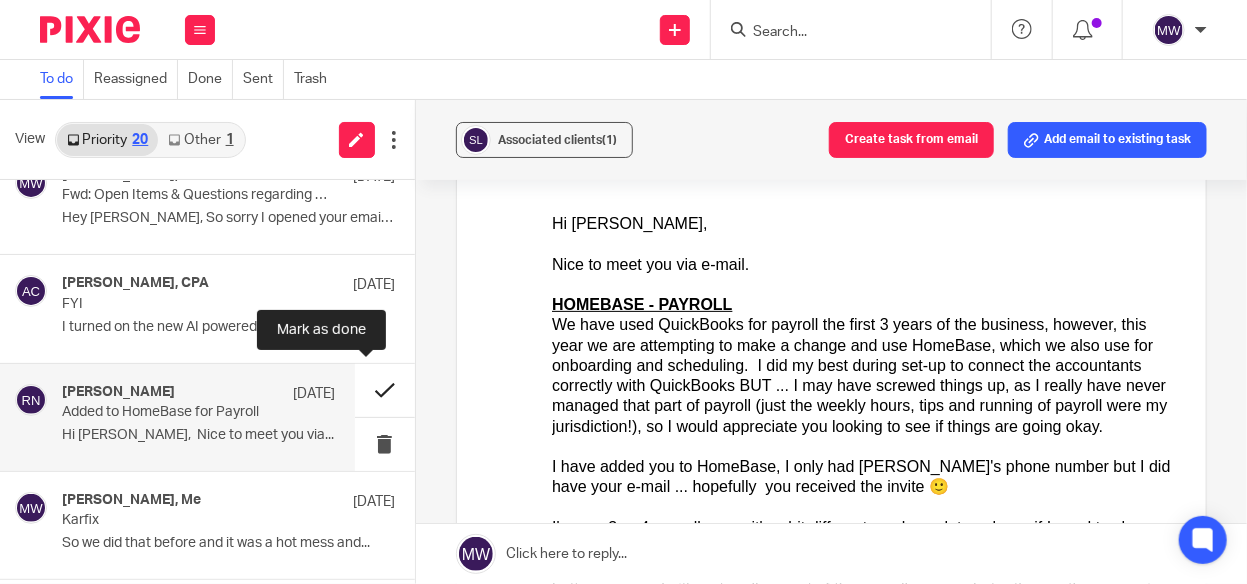 click at bounding box center (385, 390) 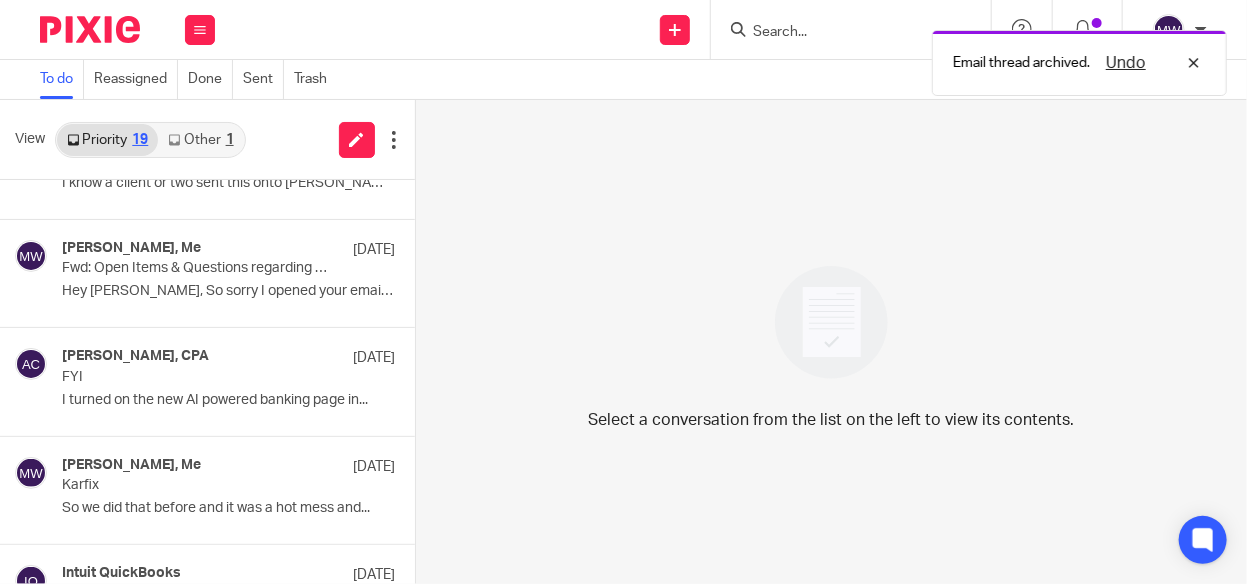 scroll, scrollTop: 800, scrollLeft: 0, axis: vertical 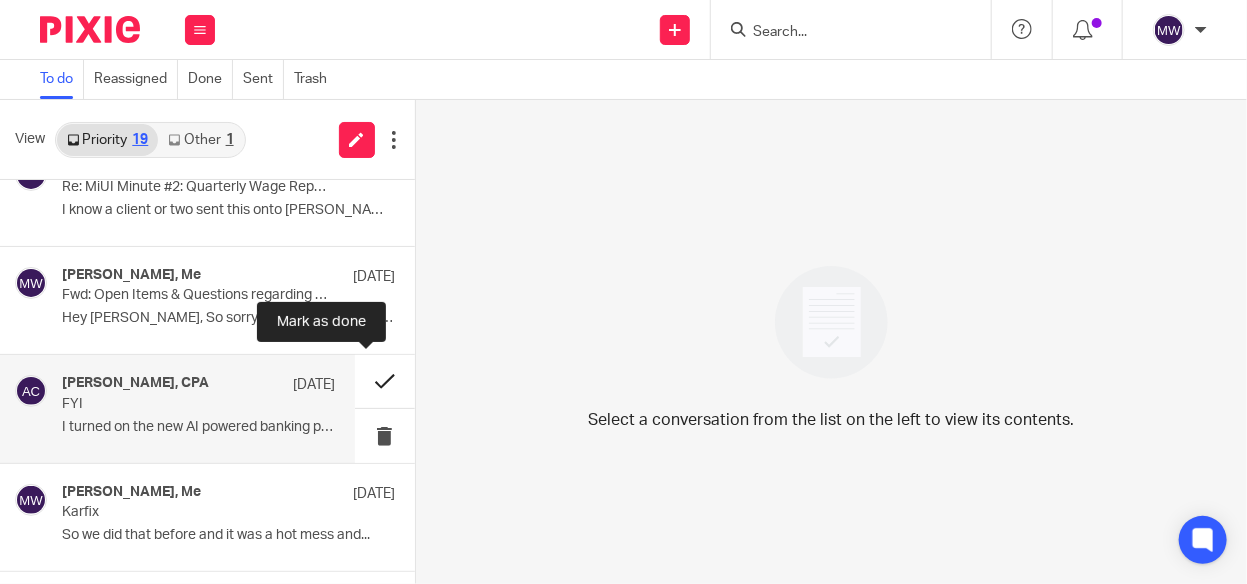 click at bounding box center [385, 381] 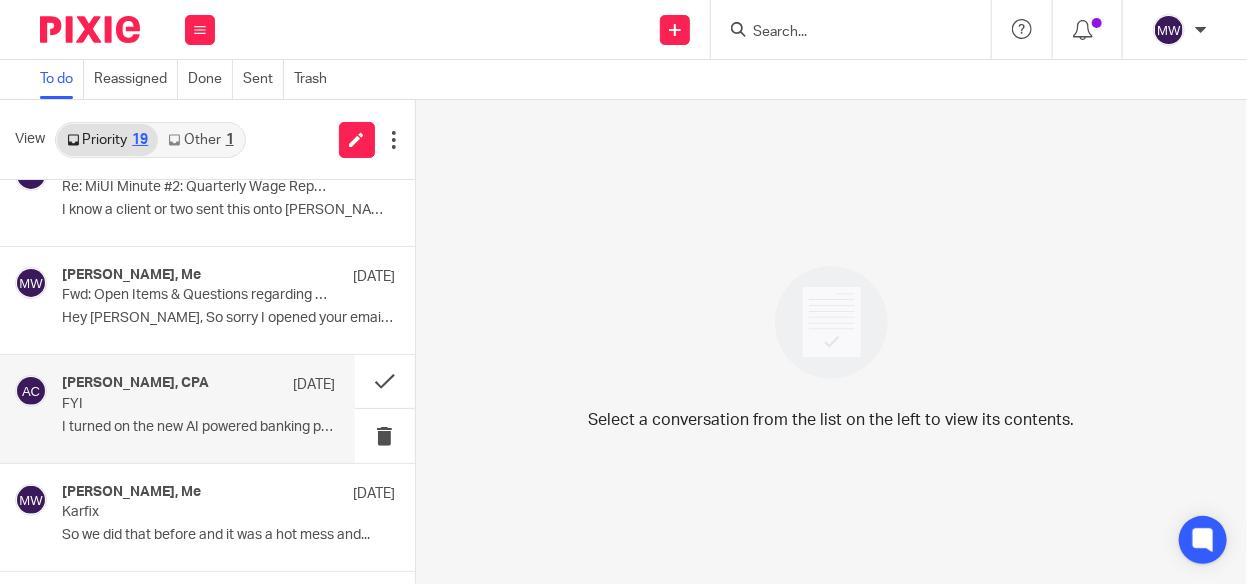 scroll, scrollTop: 700, scrollLeft: 0, axis: vertical 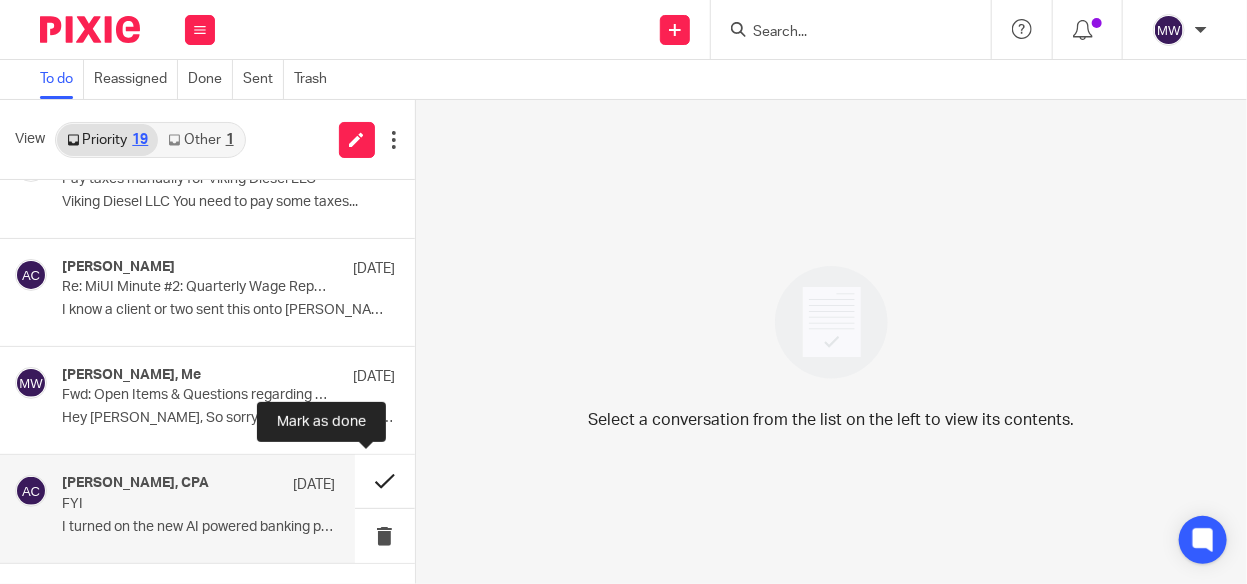 click at bounding box center (385, 481) 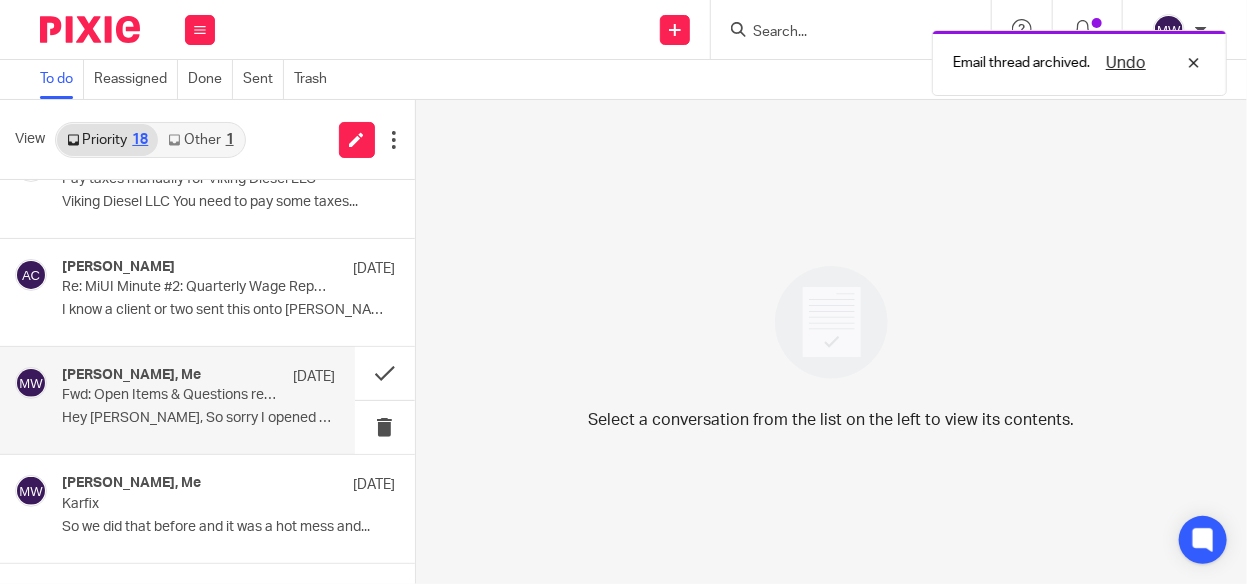 click on "Fwd: Open Items & Questions regarding your Bookkeeping.  ACTION NEEDED" at bounding box center [171, 395] 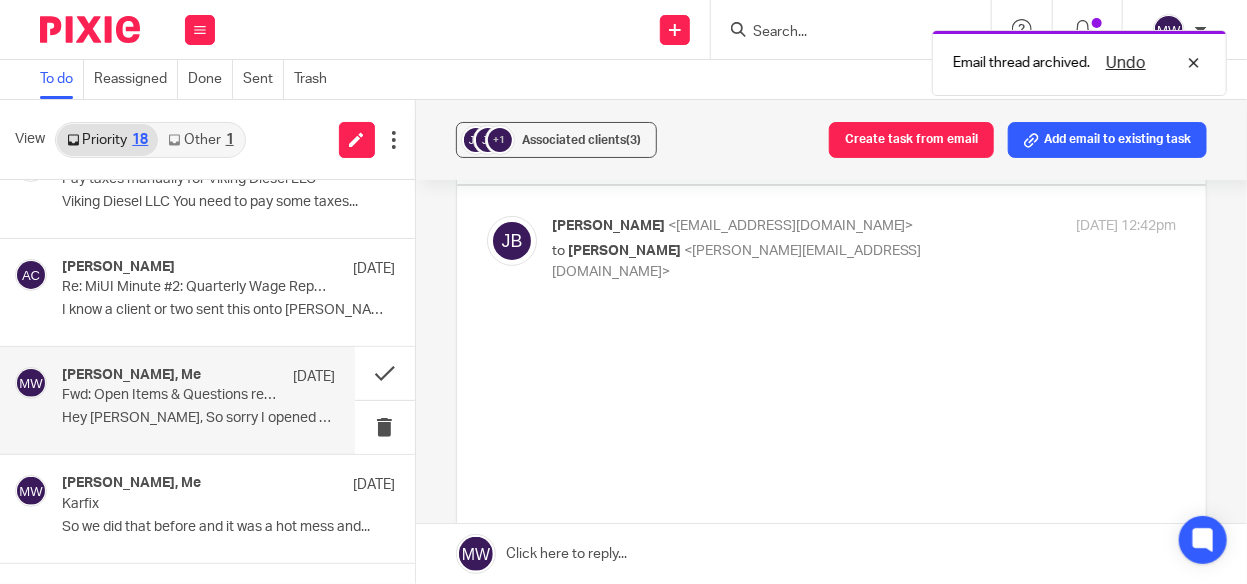 scroll, scrollTop: 0, scrollLeft: 0, axis: both 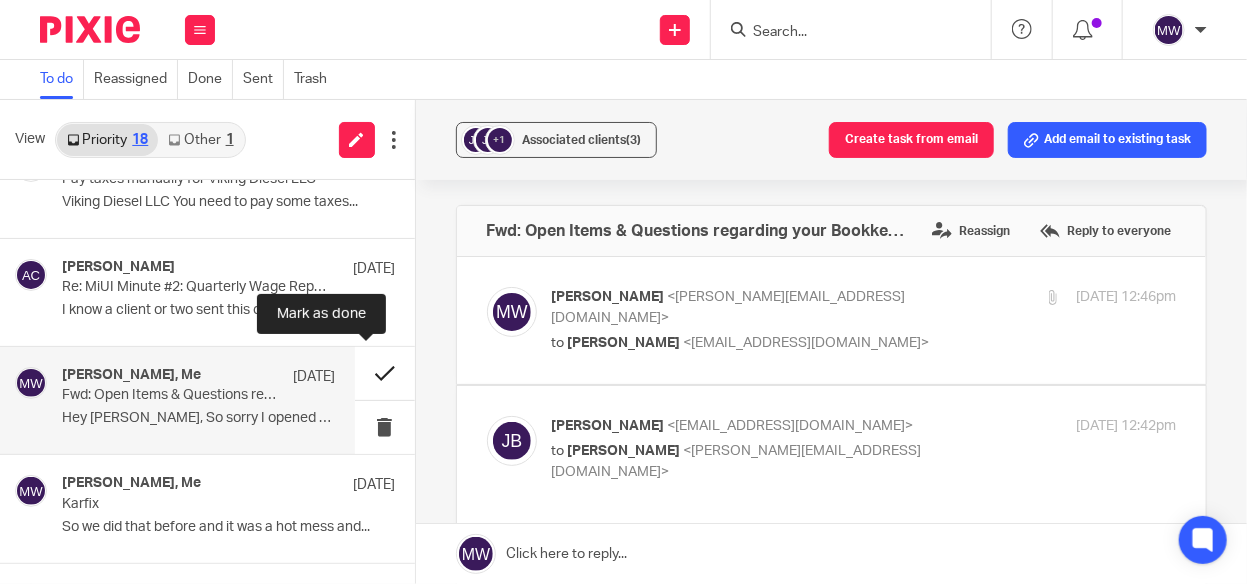 click at bounding box center [385, 373] 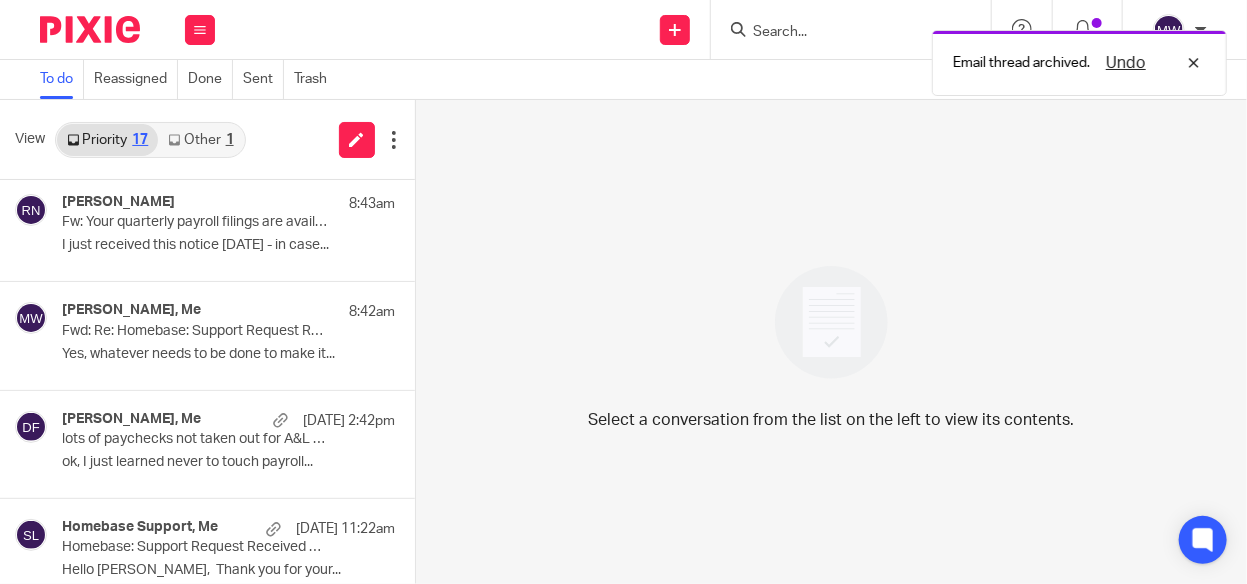 scroll, scrollTop: 0, scrollLeft: 0, axis: both 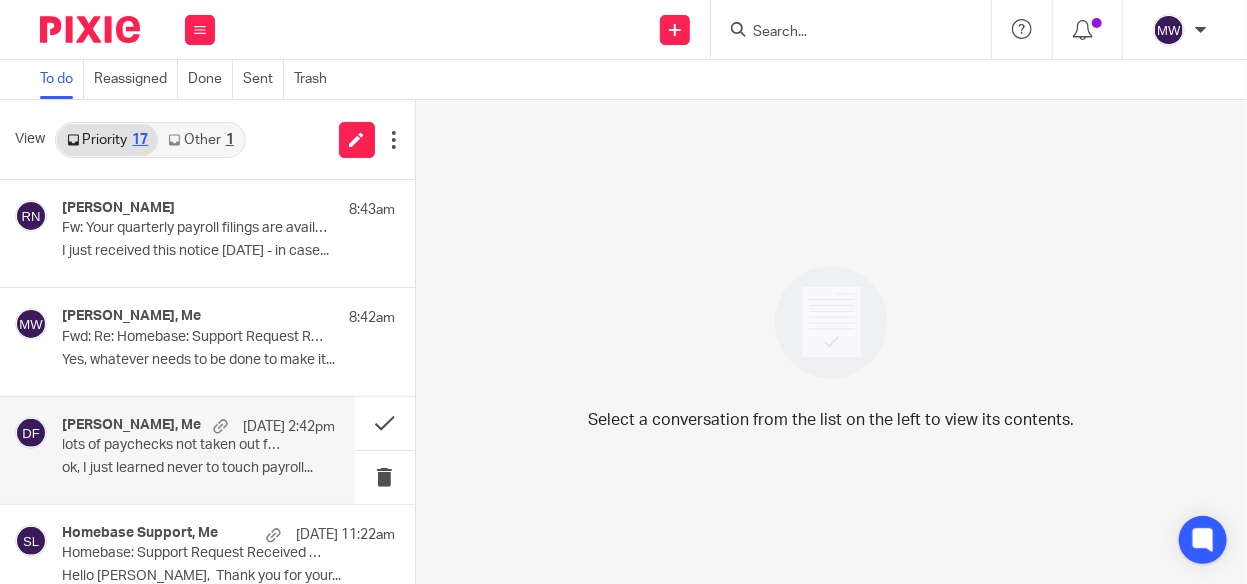 click on "Donna Ferguson, Me
Jul 9 2:42pm   lots of paychecks not taken out for A&L cleaning   ok, I just learned never to touch payroll..." at bounding box center [198, 450] 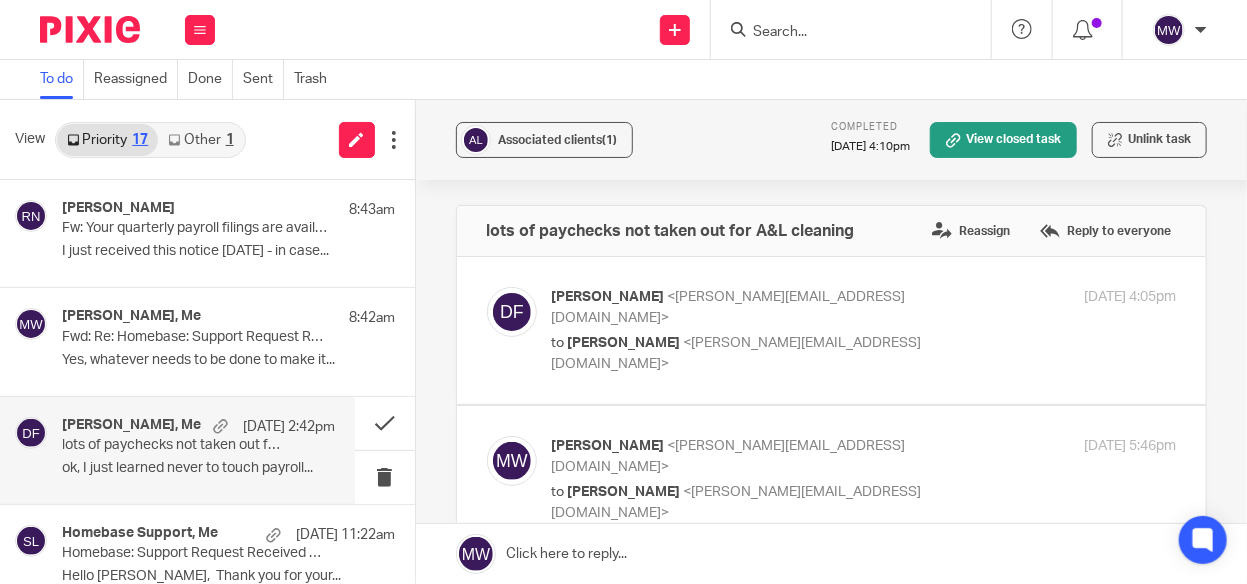 scroll, scrollTop: 0, scrollLeft: 0, axis: both 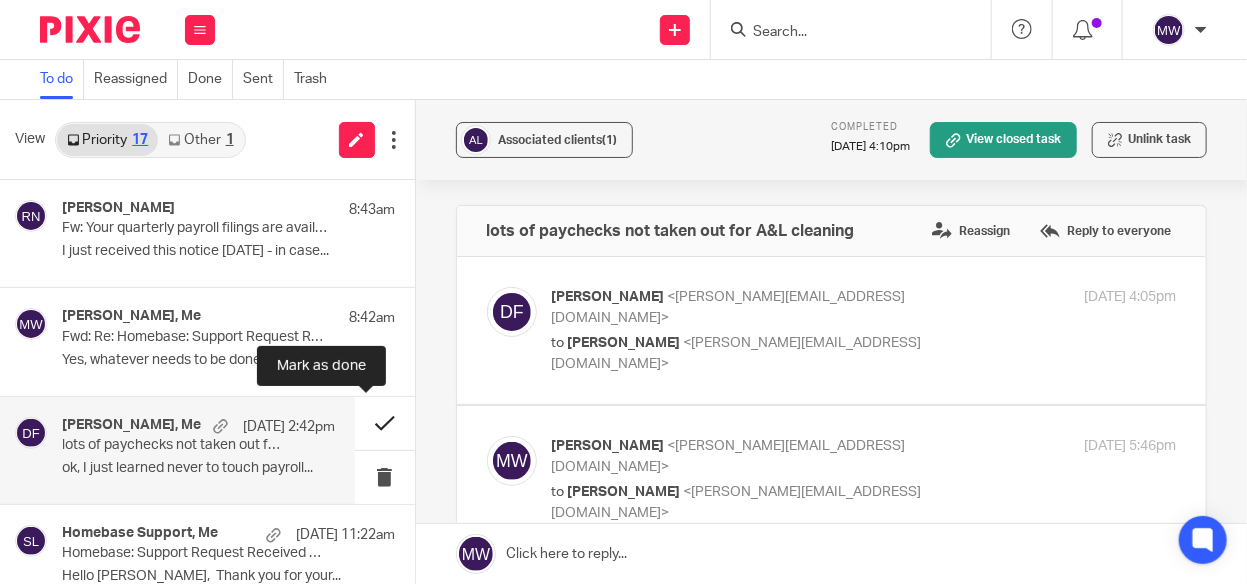 click at bounding box center (385, 423) 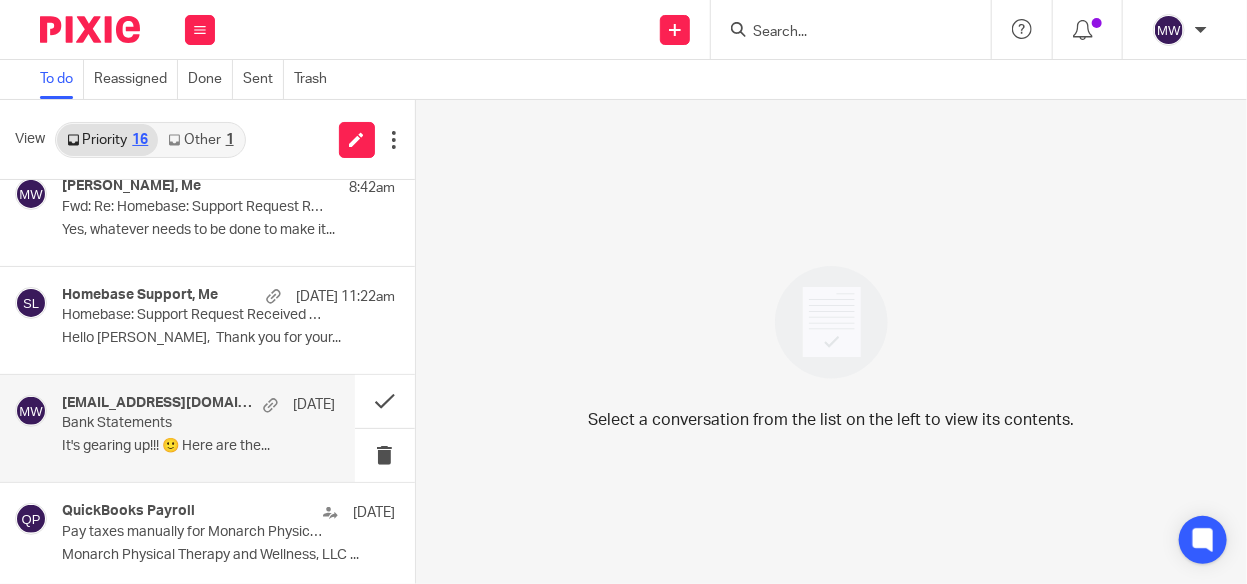 scroll, scrollTop: 100, scrollLeft: 0, axis: vertical 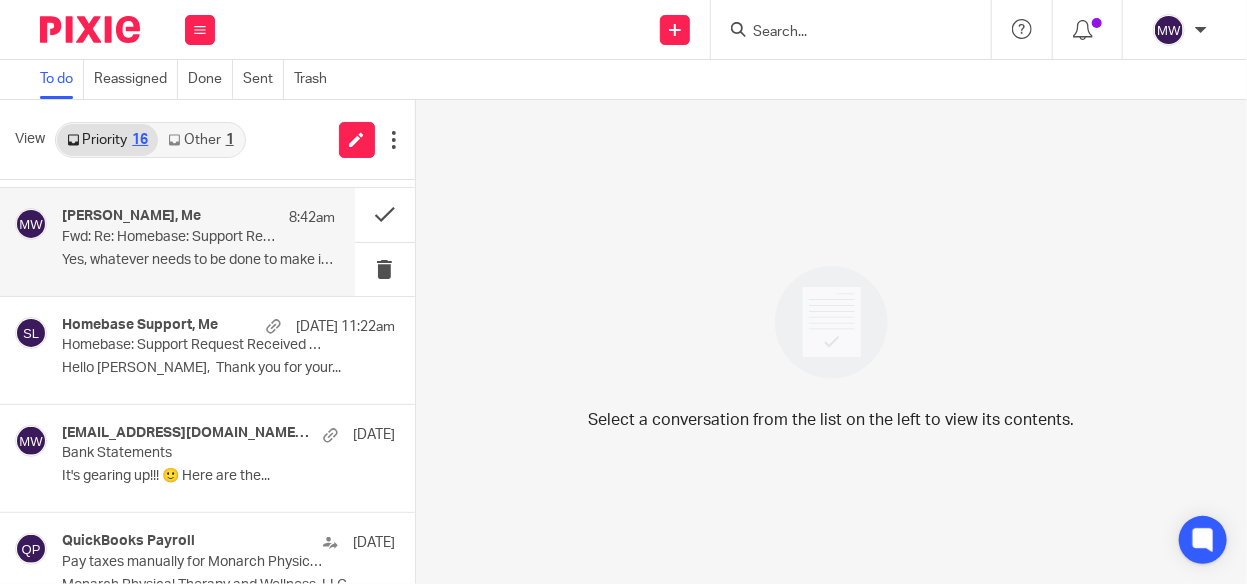 click on "Rebecca Niehus, Me
8:42am" at bounding box center [198, 218] 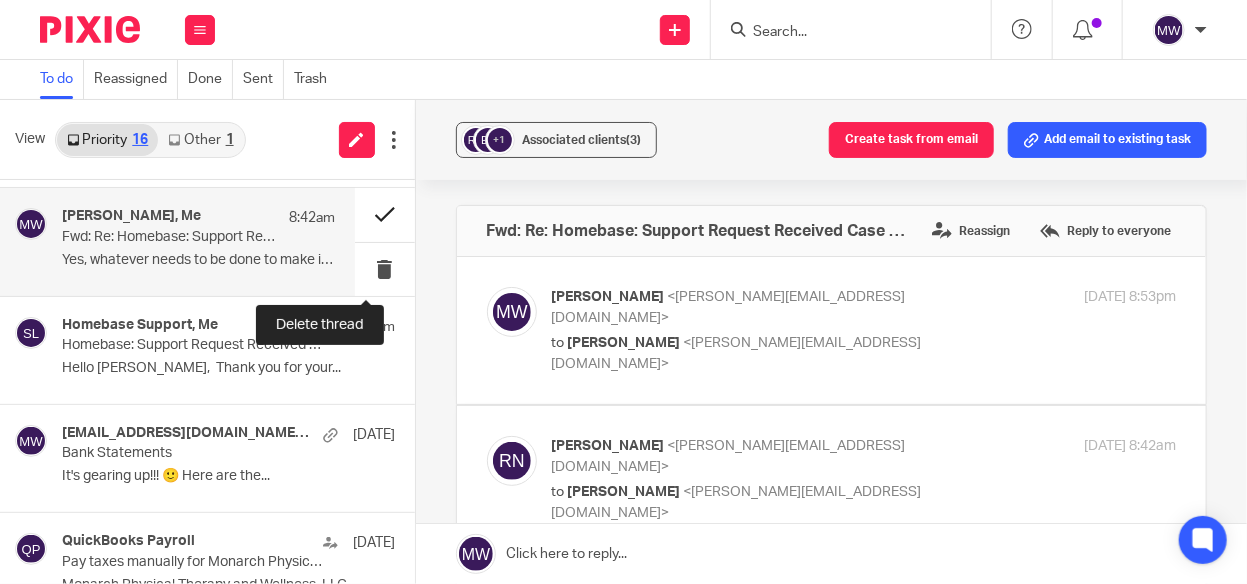 scroll, scrollTop: 0, scrollLeft: 0, axis: both 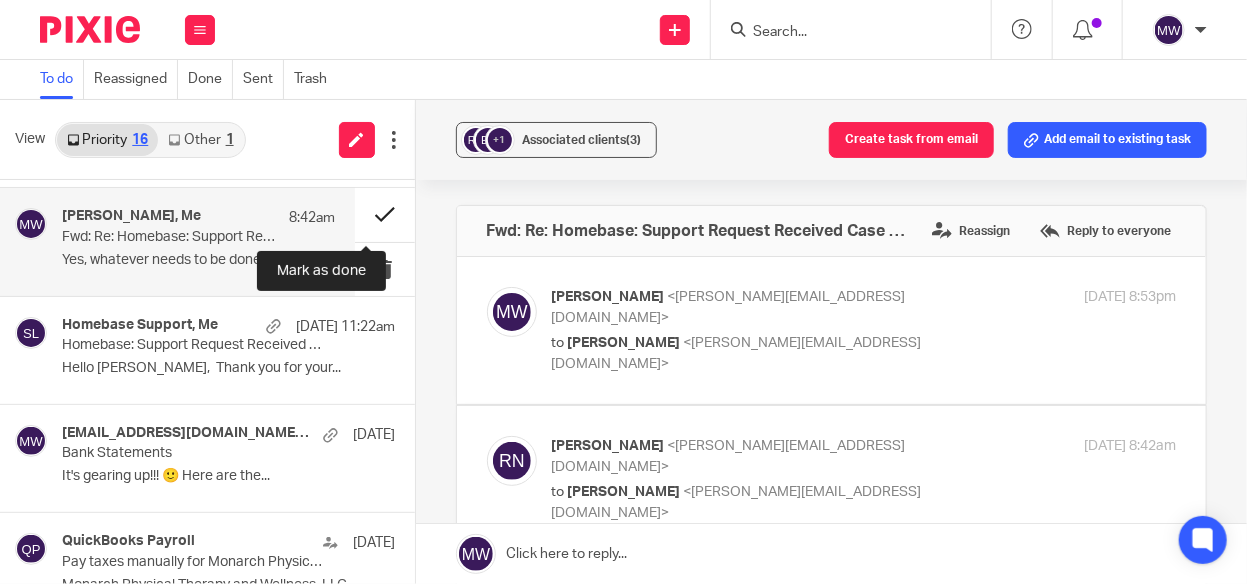 click at bounding box center [385, 214] 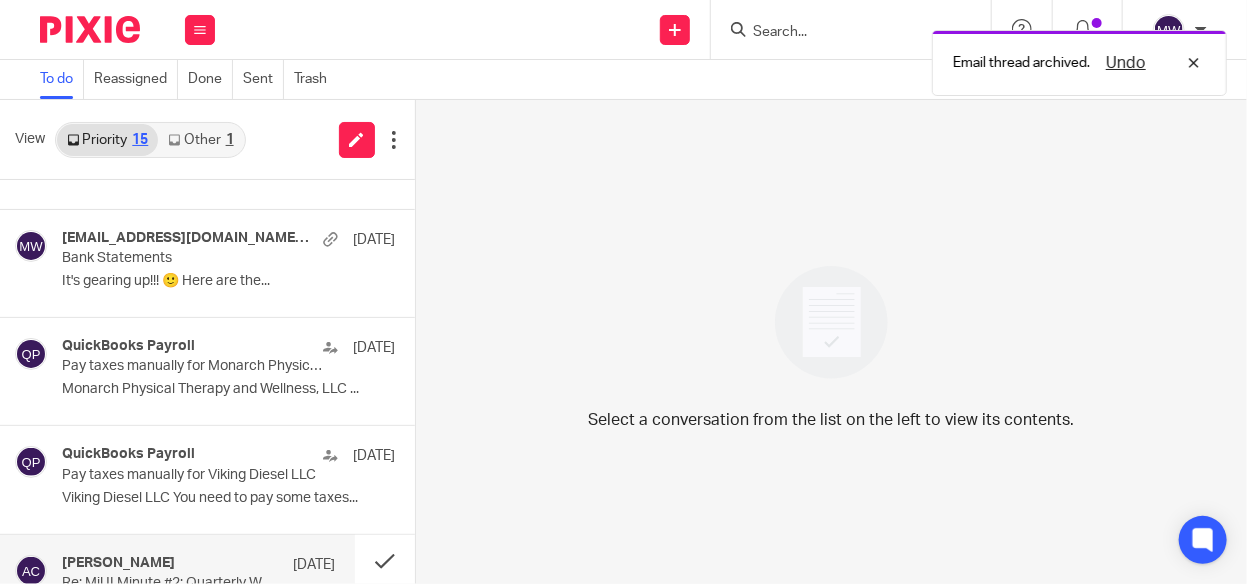 scroll, scrollTop: 0, scrollLeft: 0, axis: both 